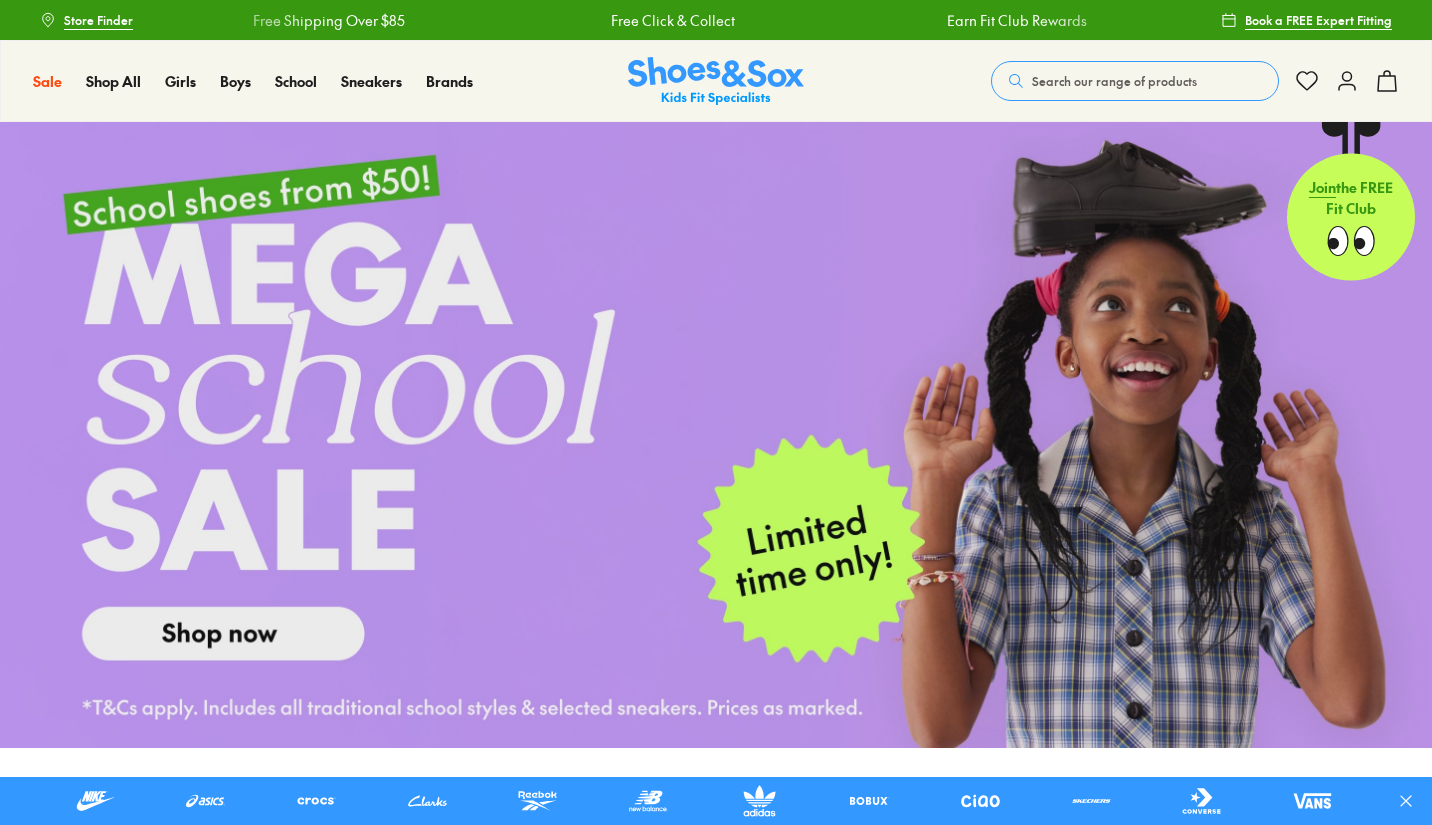 scroll, scrollTop: 0, scrollLeft: 0, axis: both 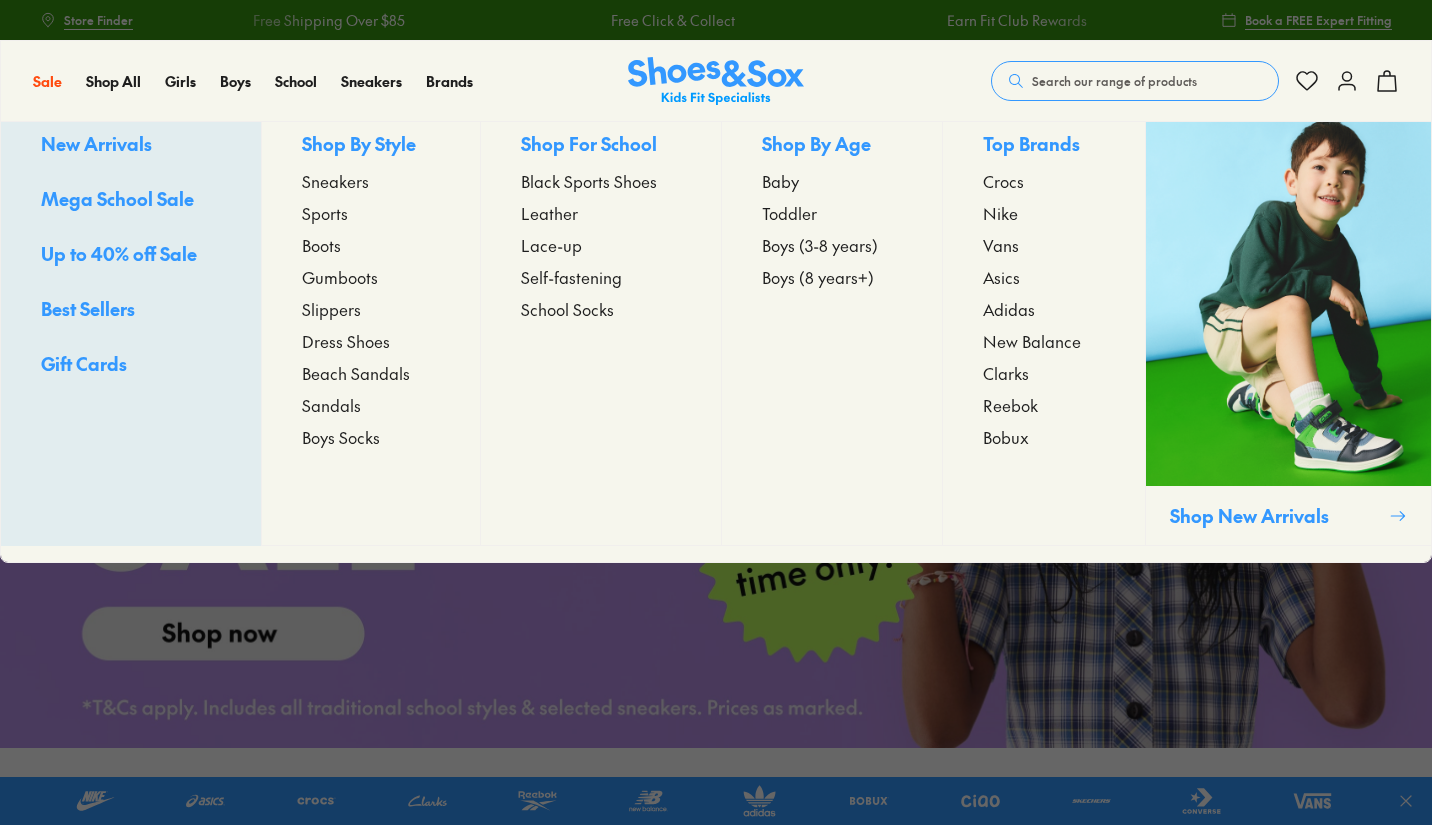 click on "Gumboots" at bounding box center (340, 277) 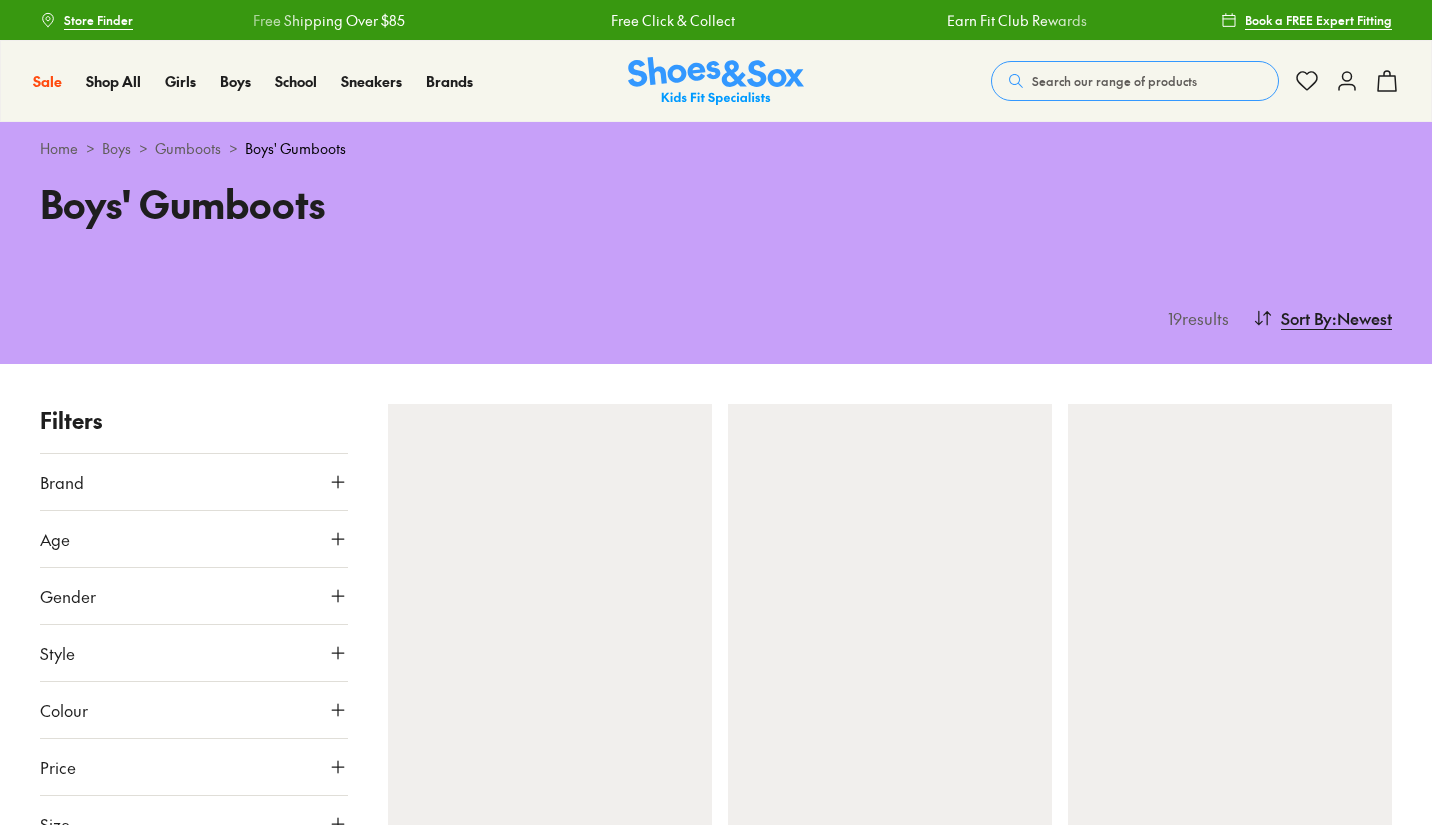 scroll, scrollTop: 0, scrollLeft: 0, axis: both 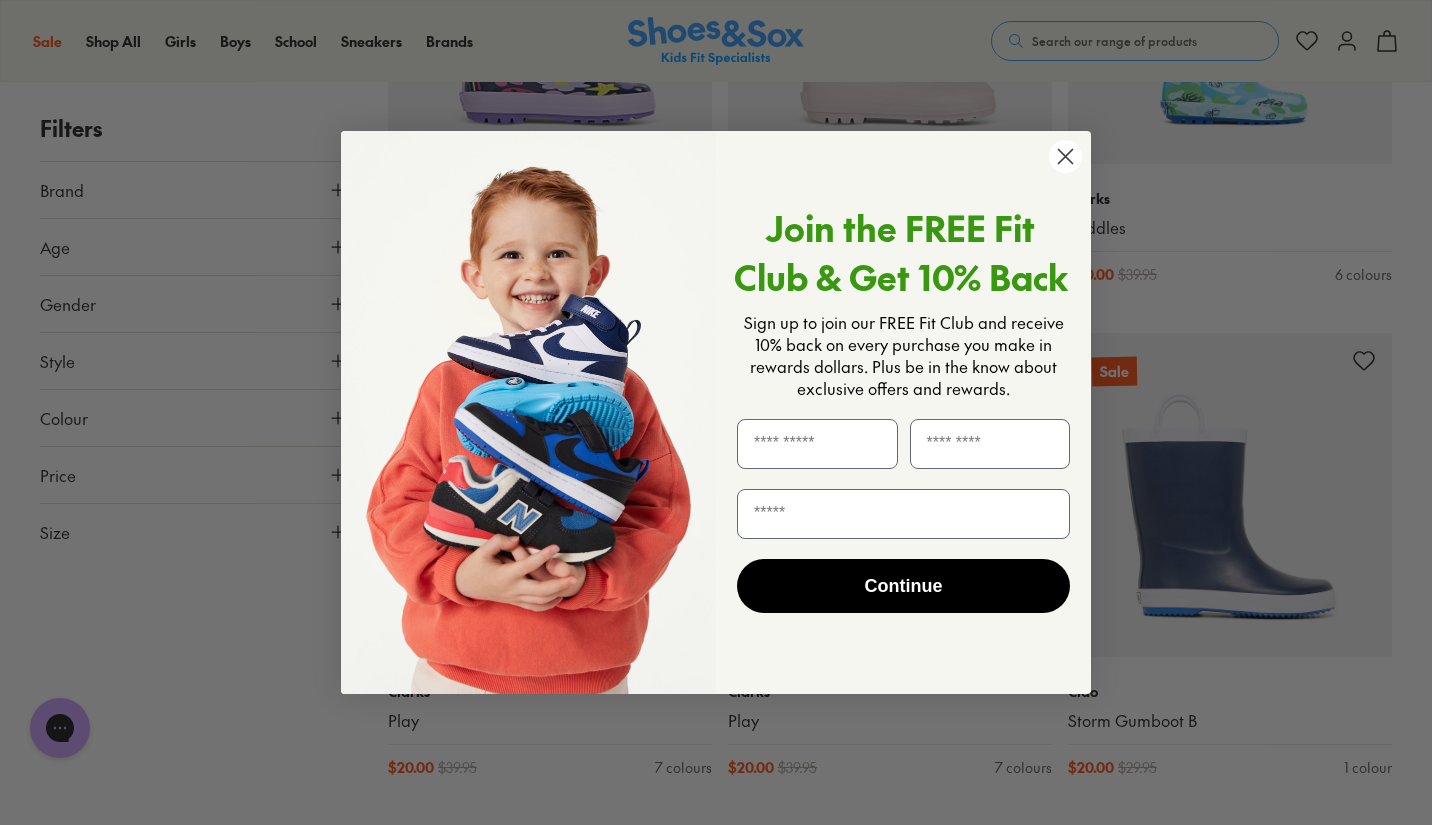 click 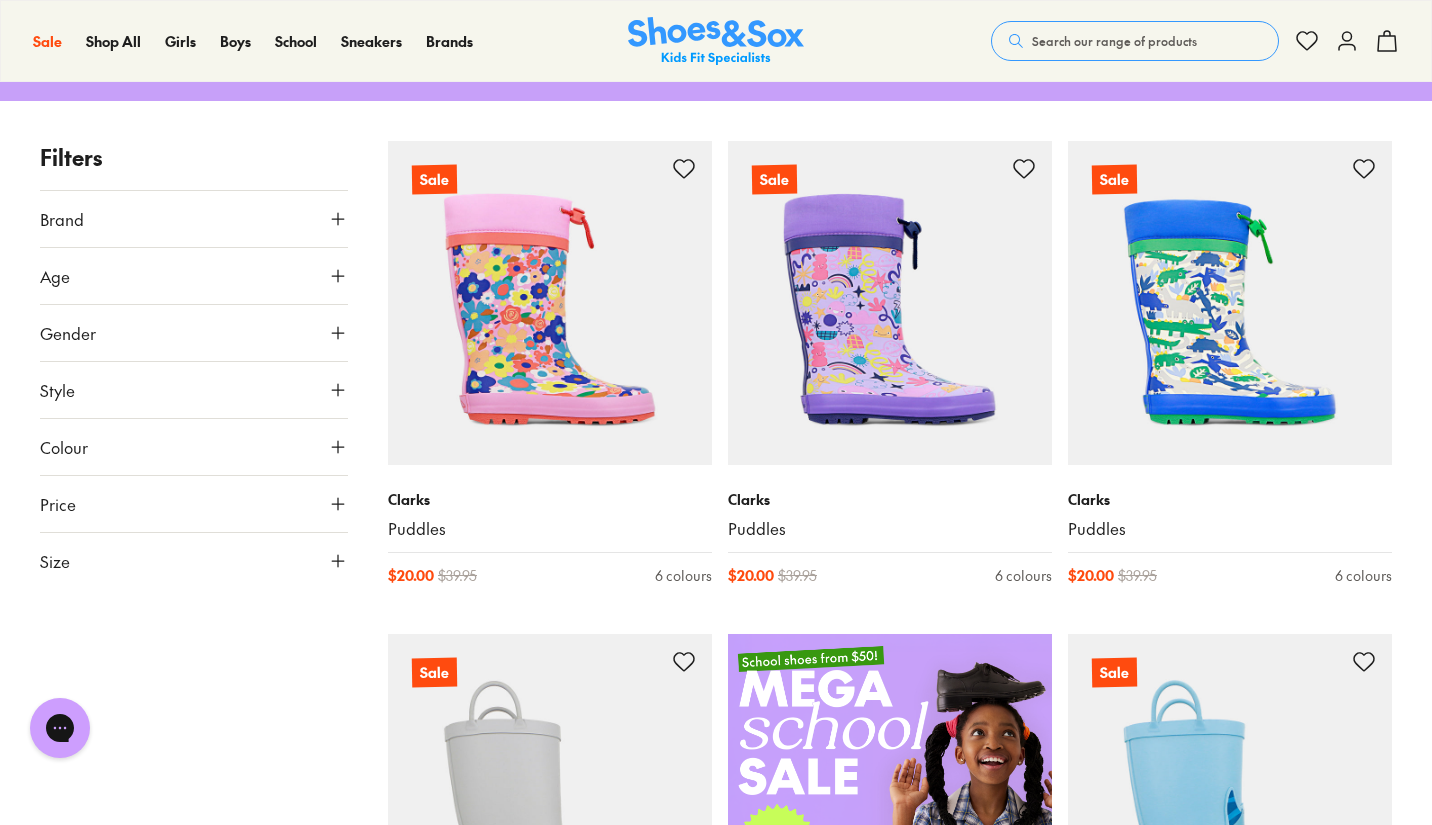scroll, scrollTop: 0, scrollLeft: 0, axis: both 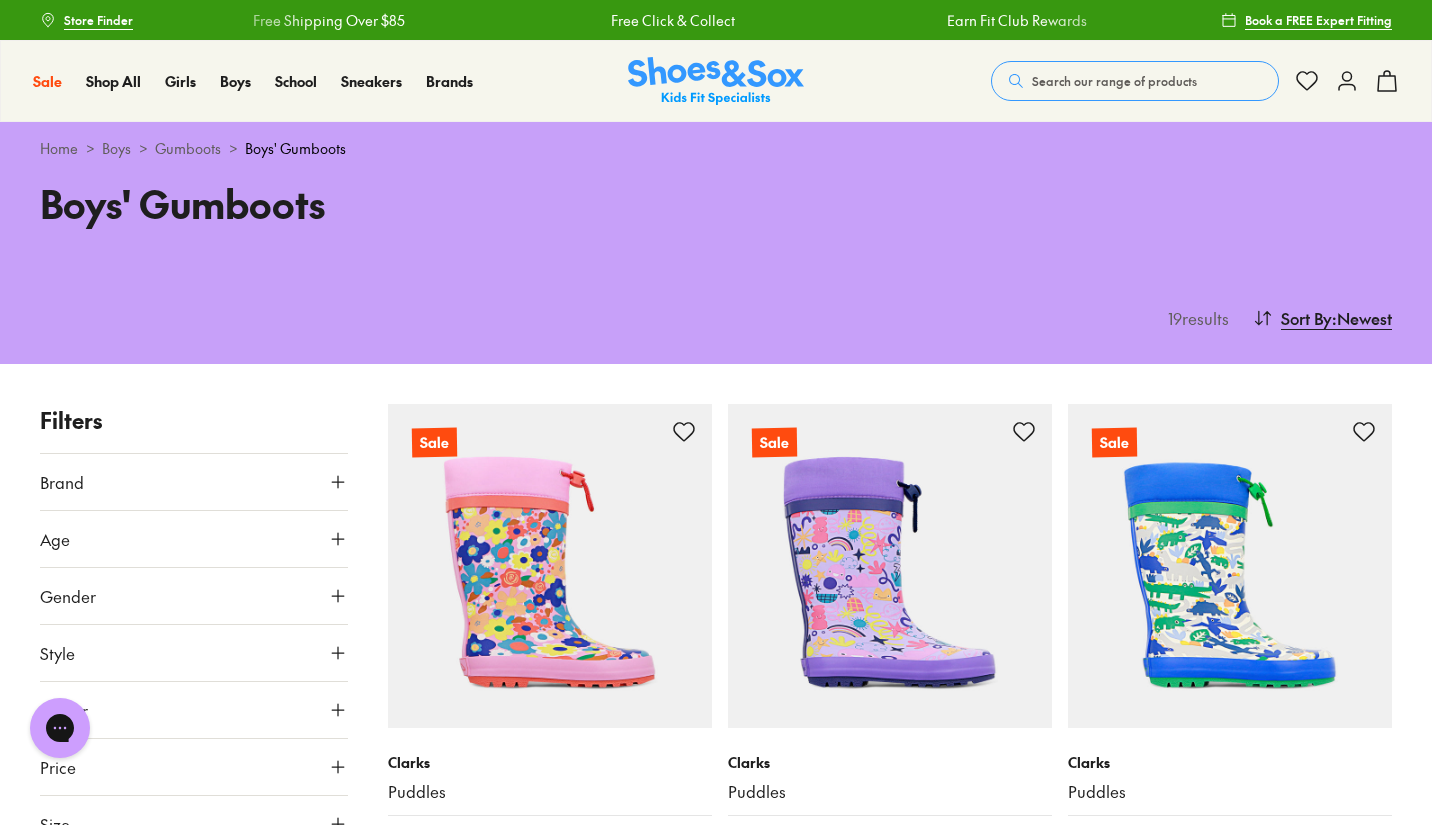 click at bounding box center [1230, 566] 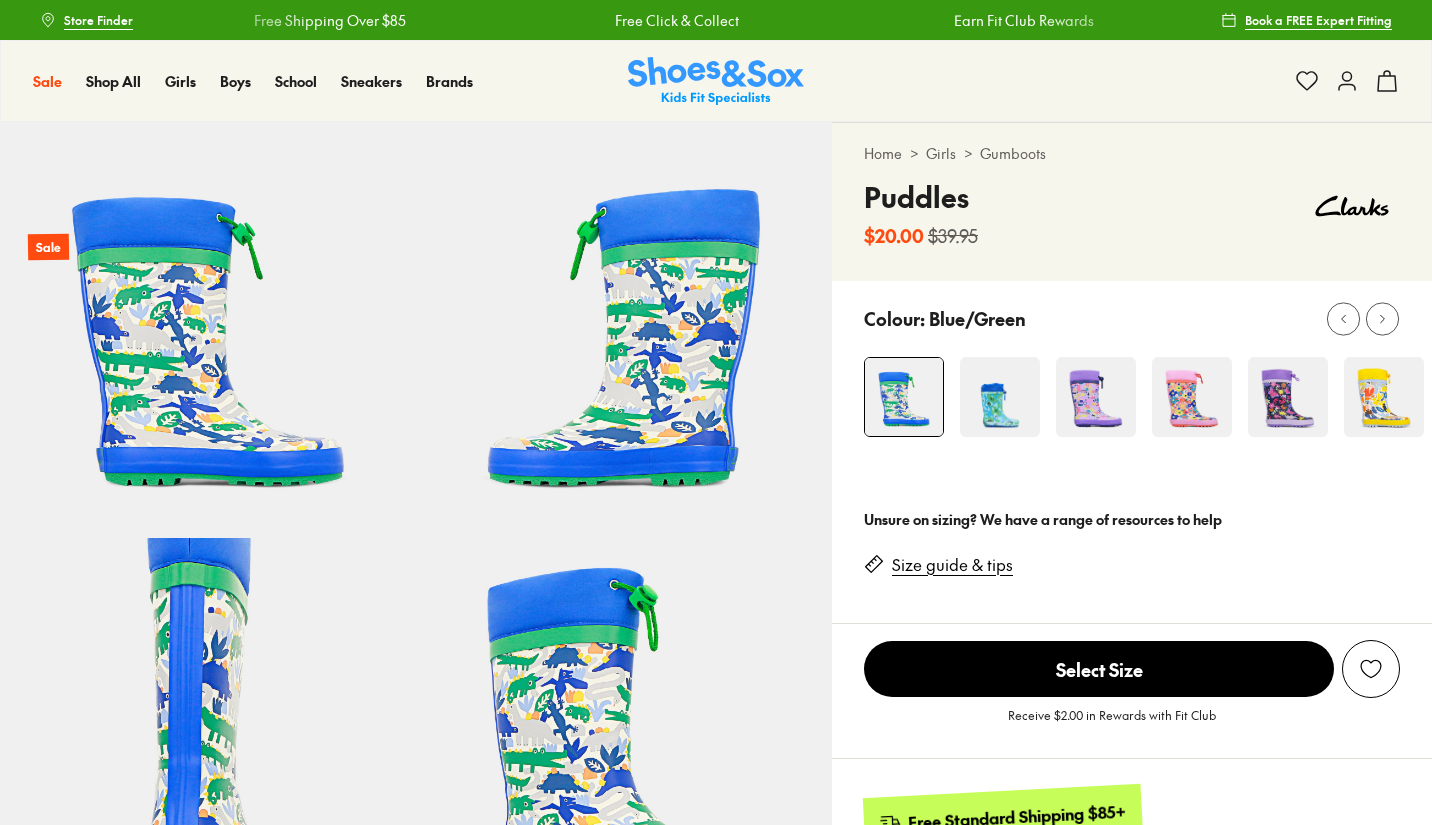 scroll, scrollTop: 0, scrollLeft: 0, axis: both 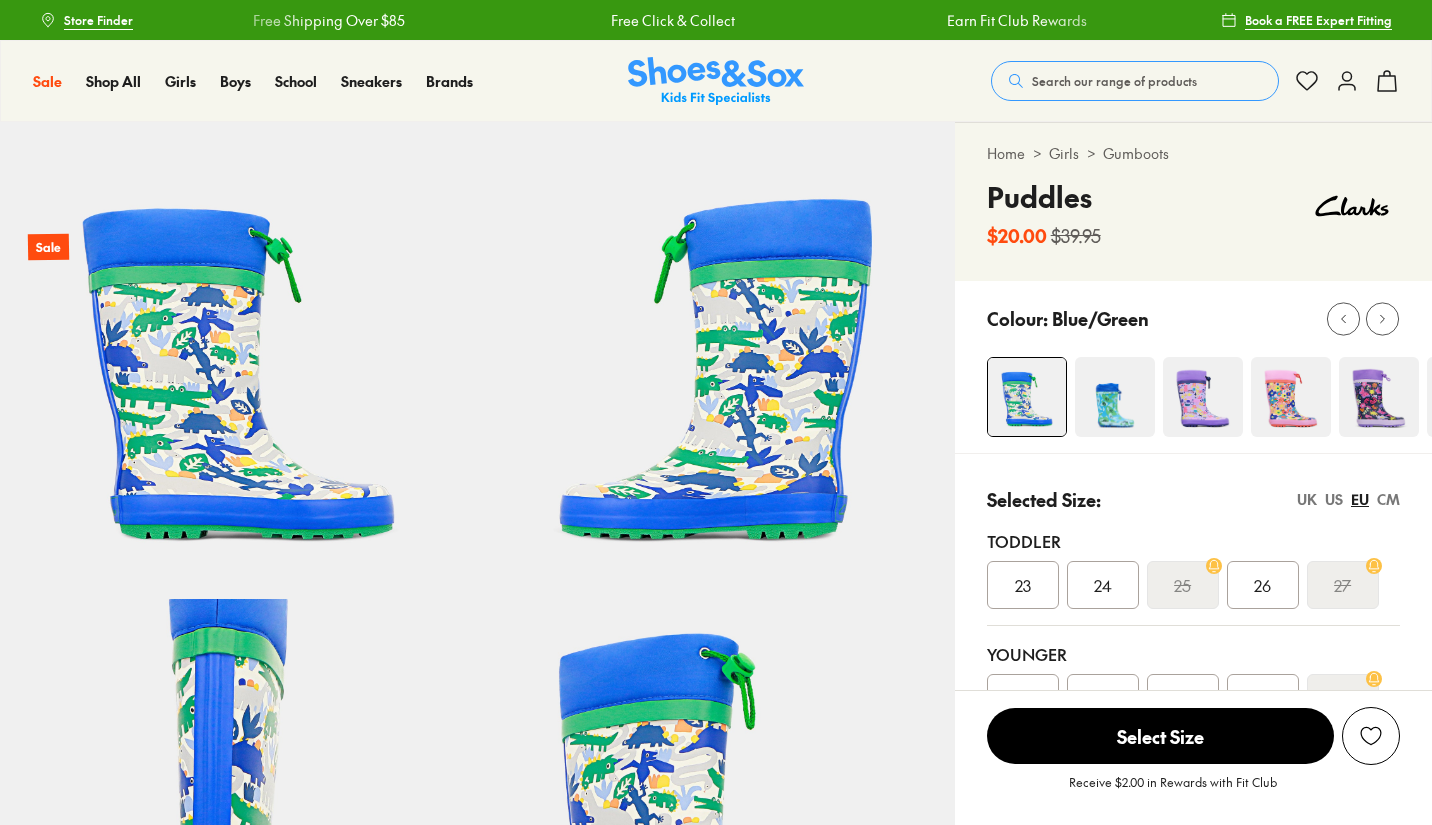 select on "*" 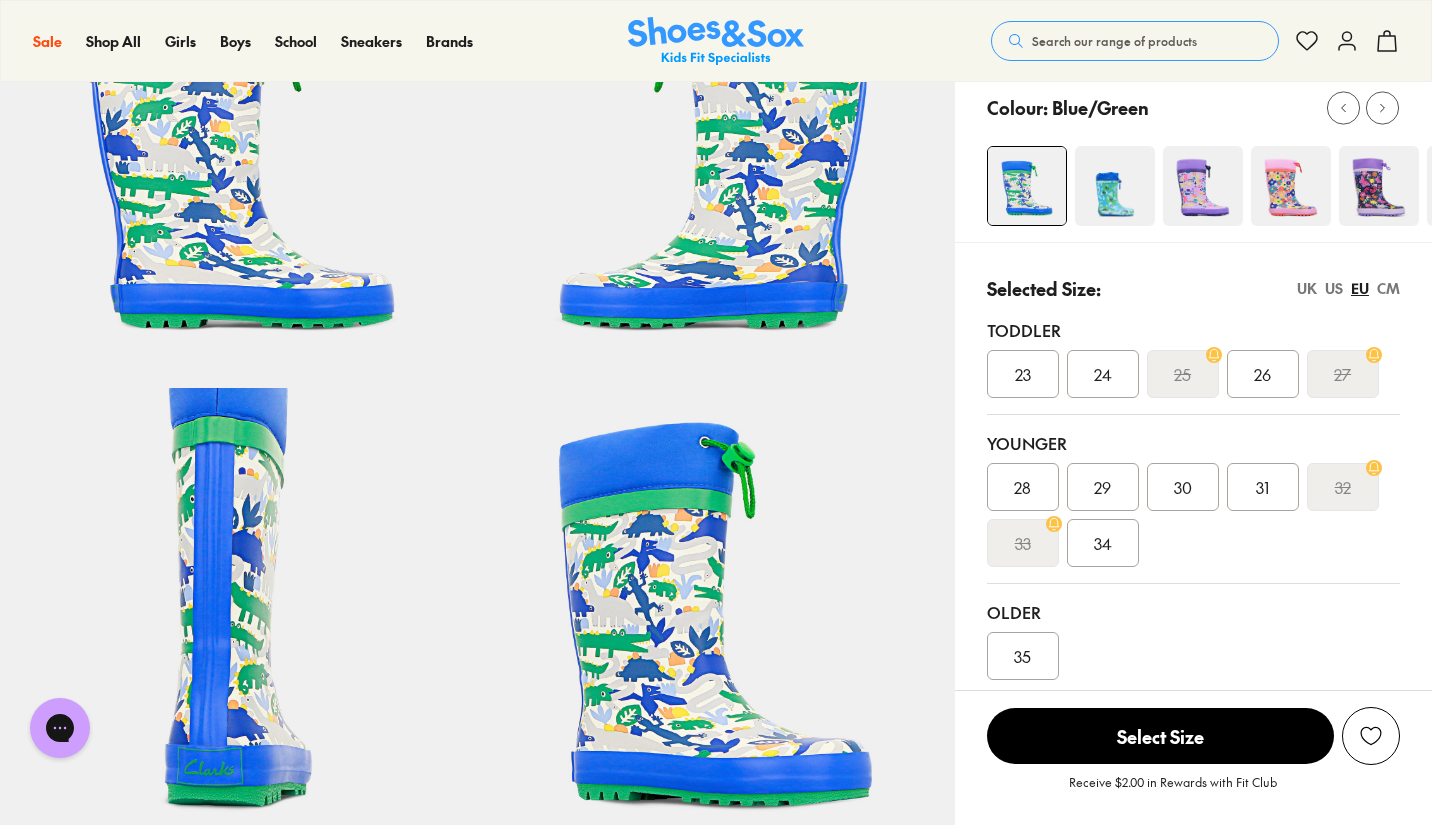 scroll, scrollTop: 190, scrollLeft: 0, axis: vertical 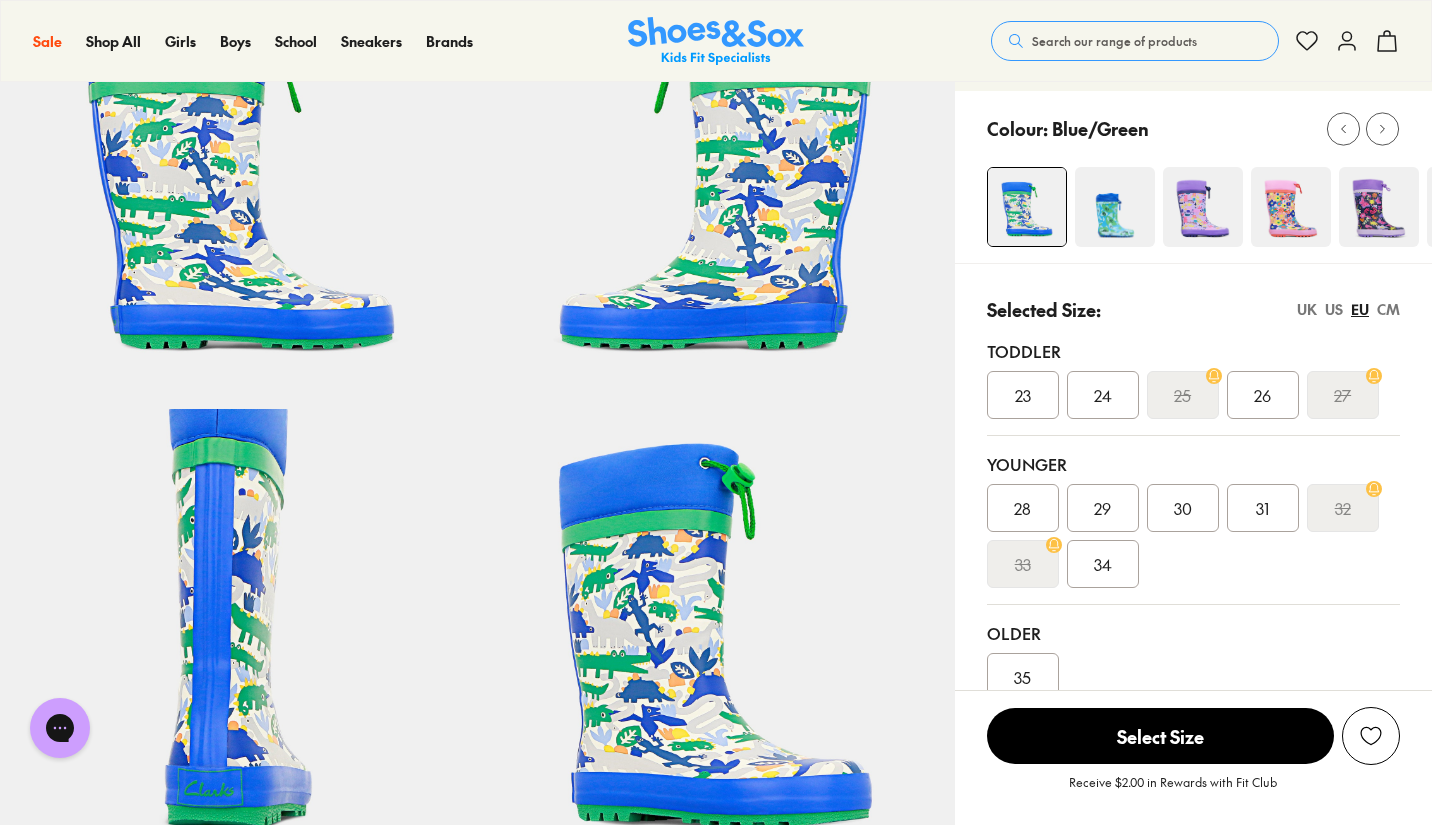 click on "31" at bounding box center (1262, 508) 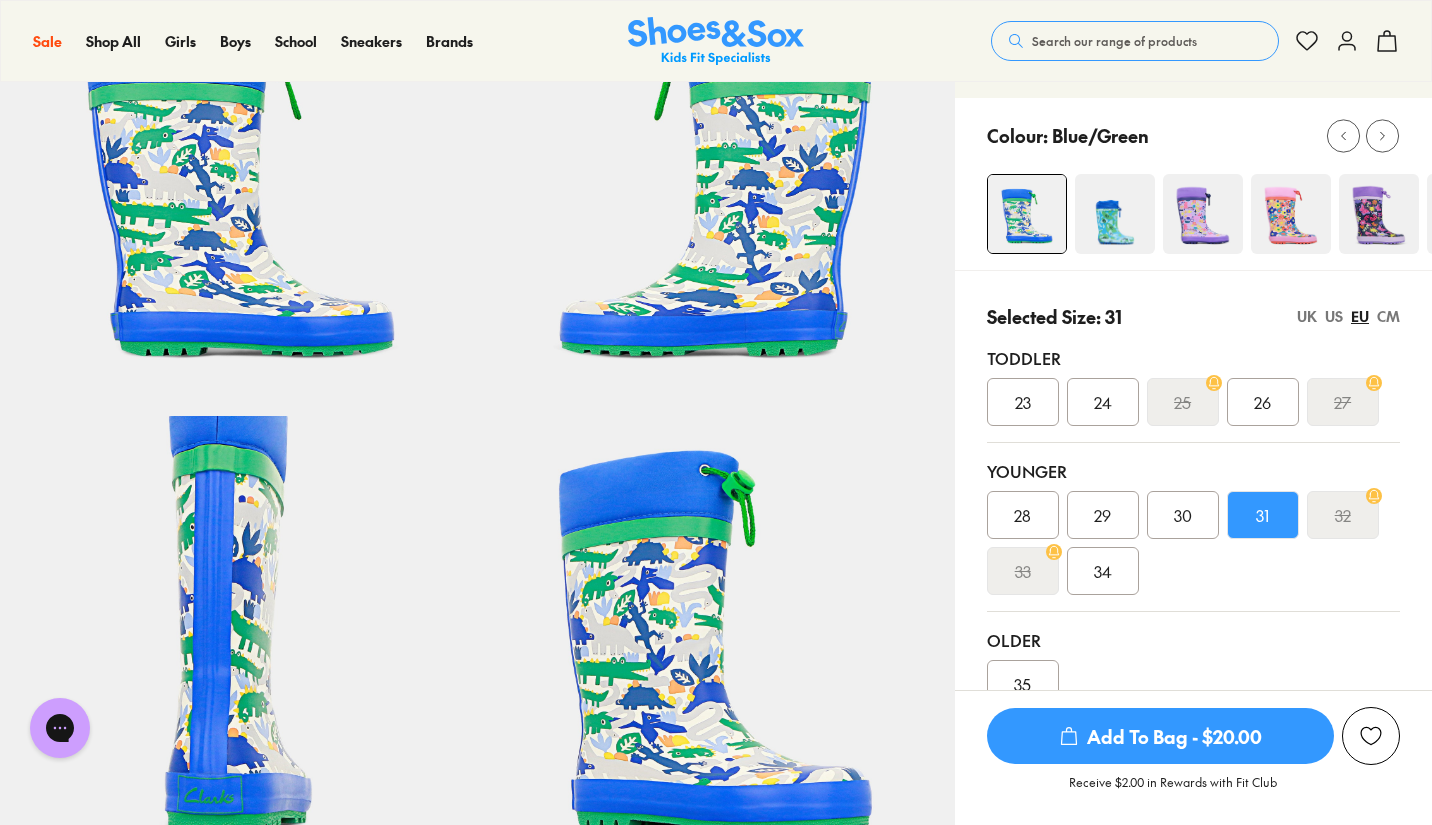 scroll, scrollTop: 172, scrollLeft: 0, axis: vertical 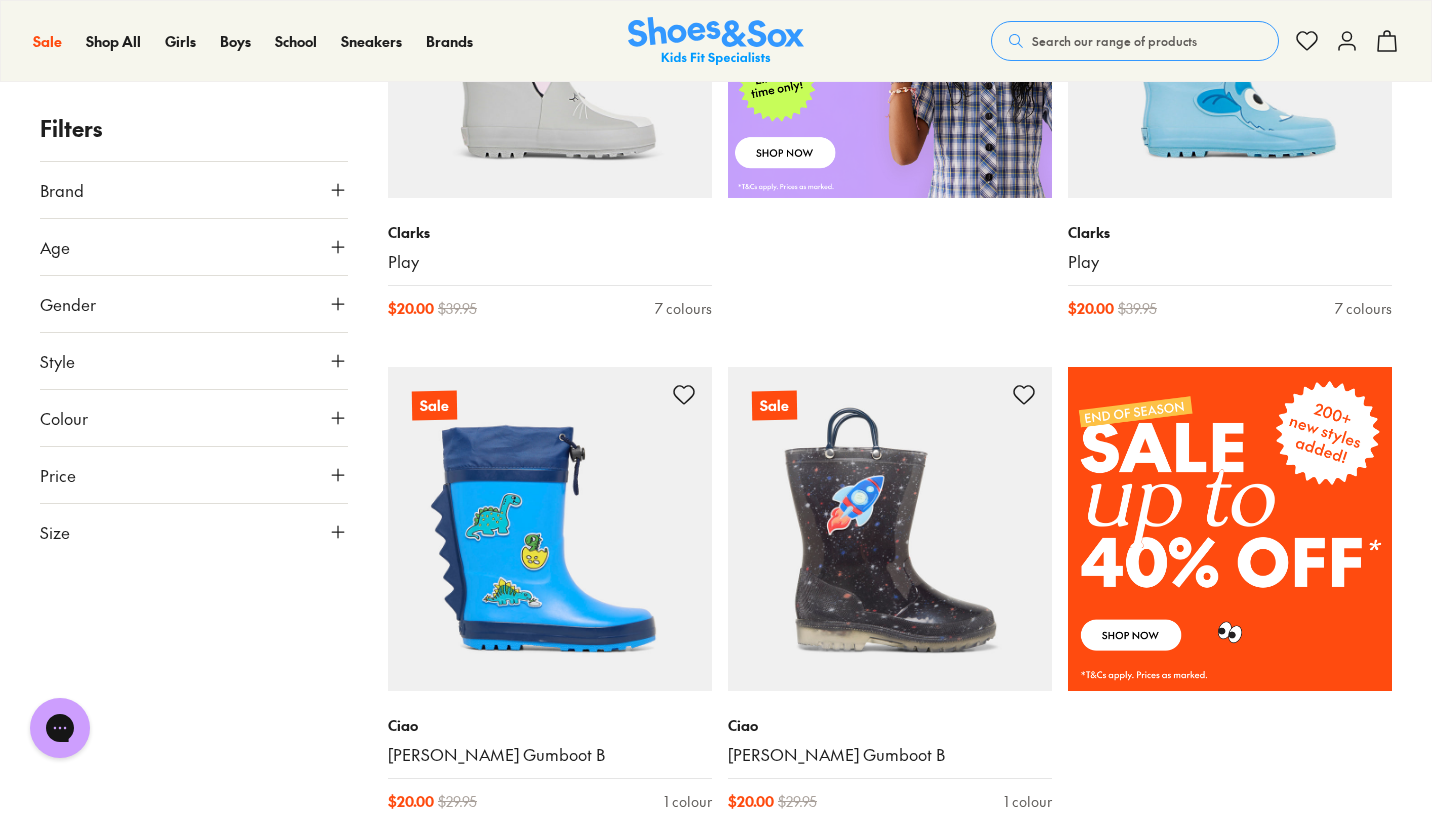 click at bounding box center [550, 529] 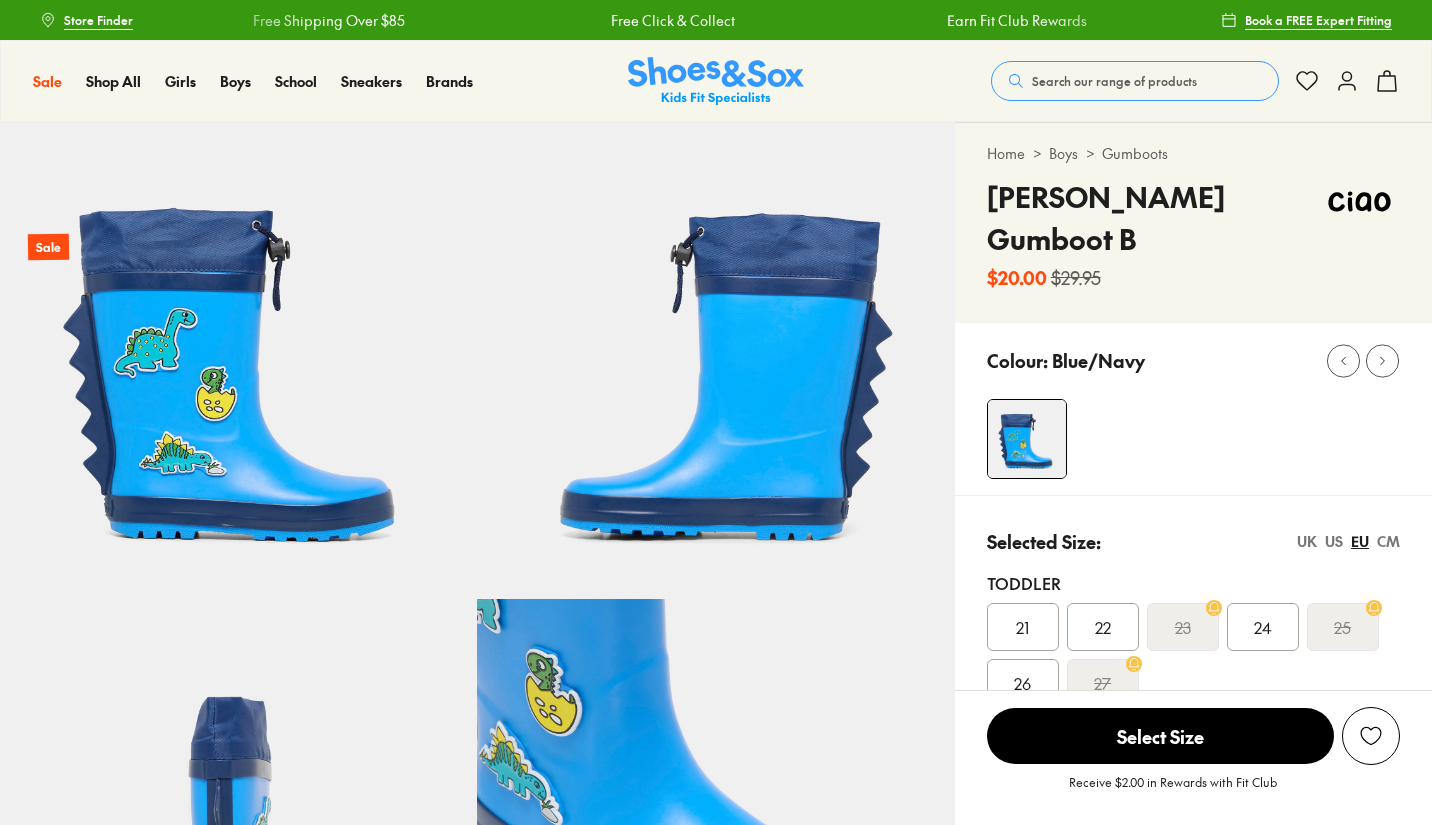 scroll, scrollTop: 0, scrollLeft: 0, axis: both 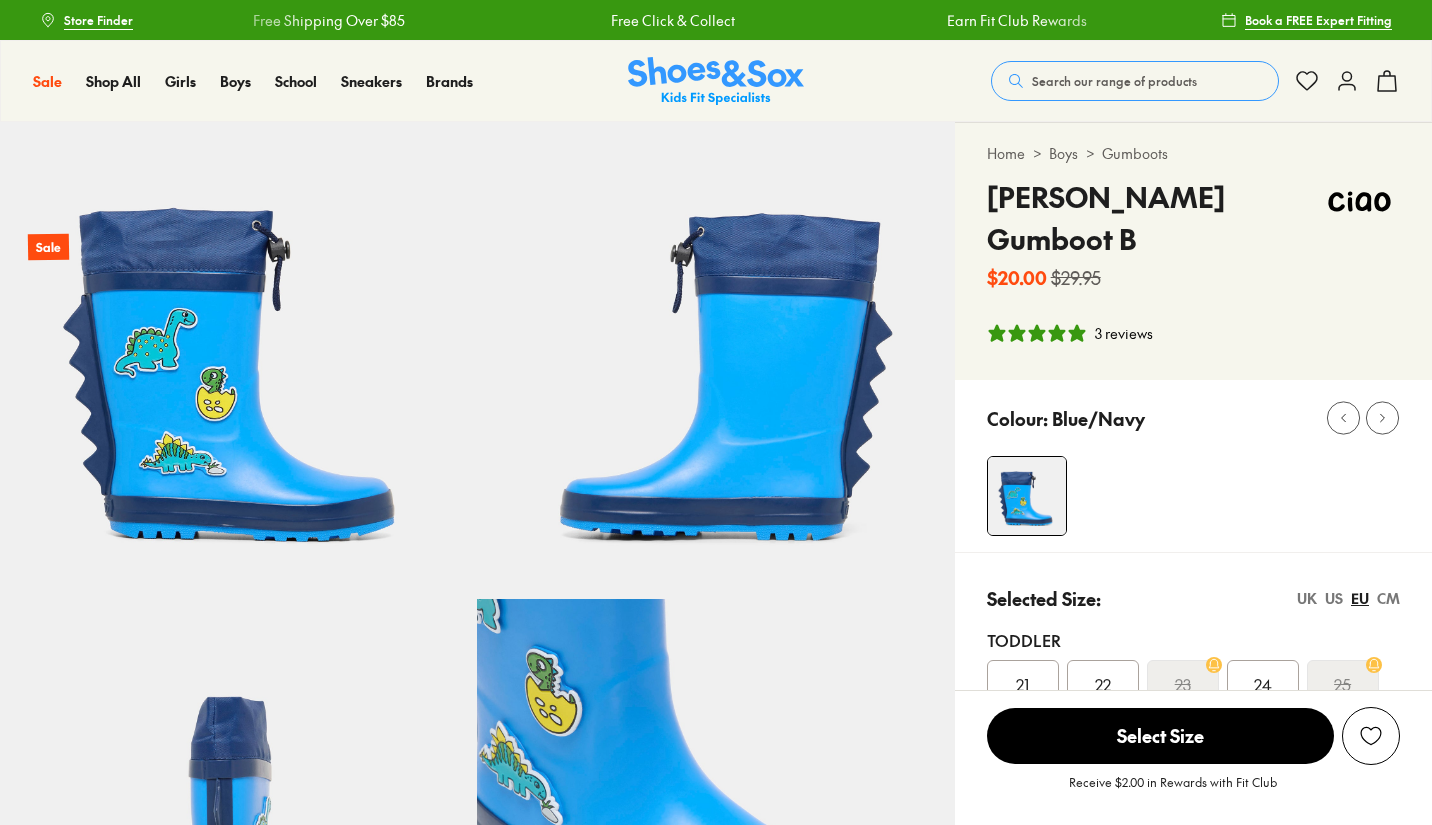select on "*" 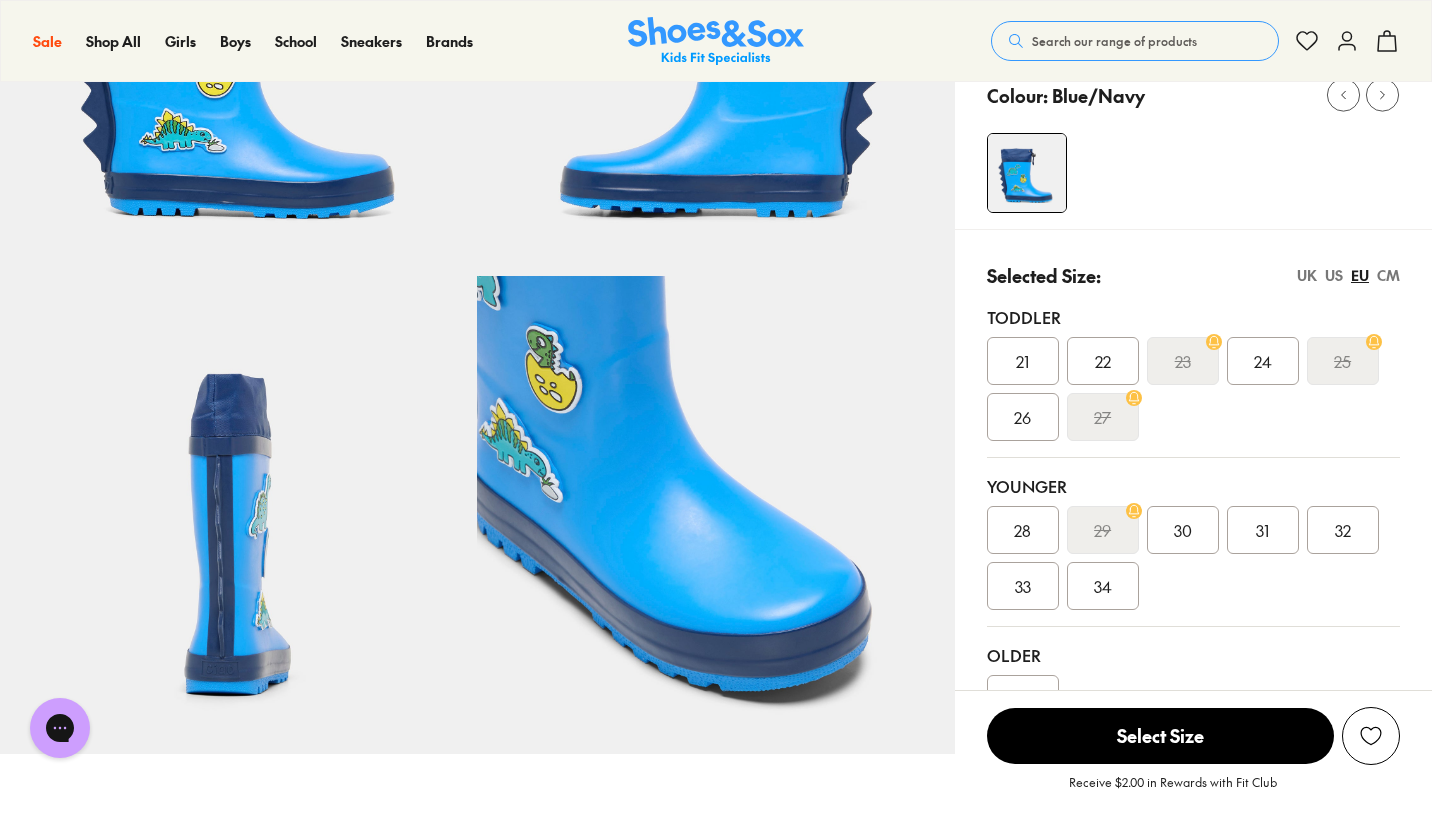 scroll, scrollTop: 0, scrollLeft: 0, axis: both 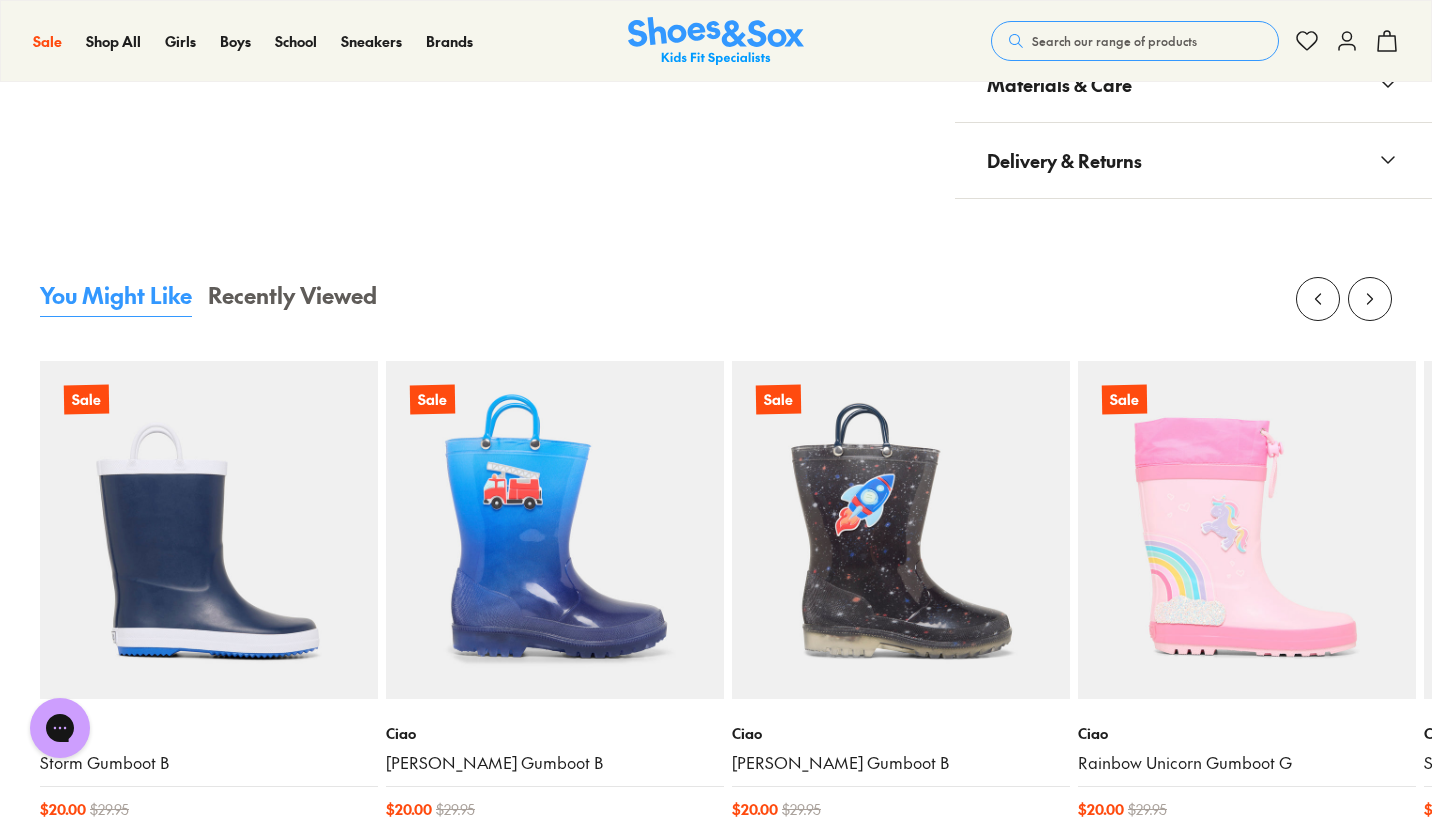 click at bounding box center (209, 530) 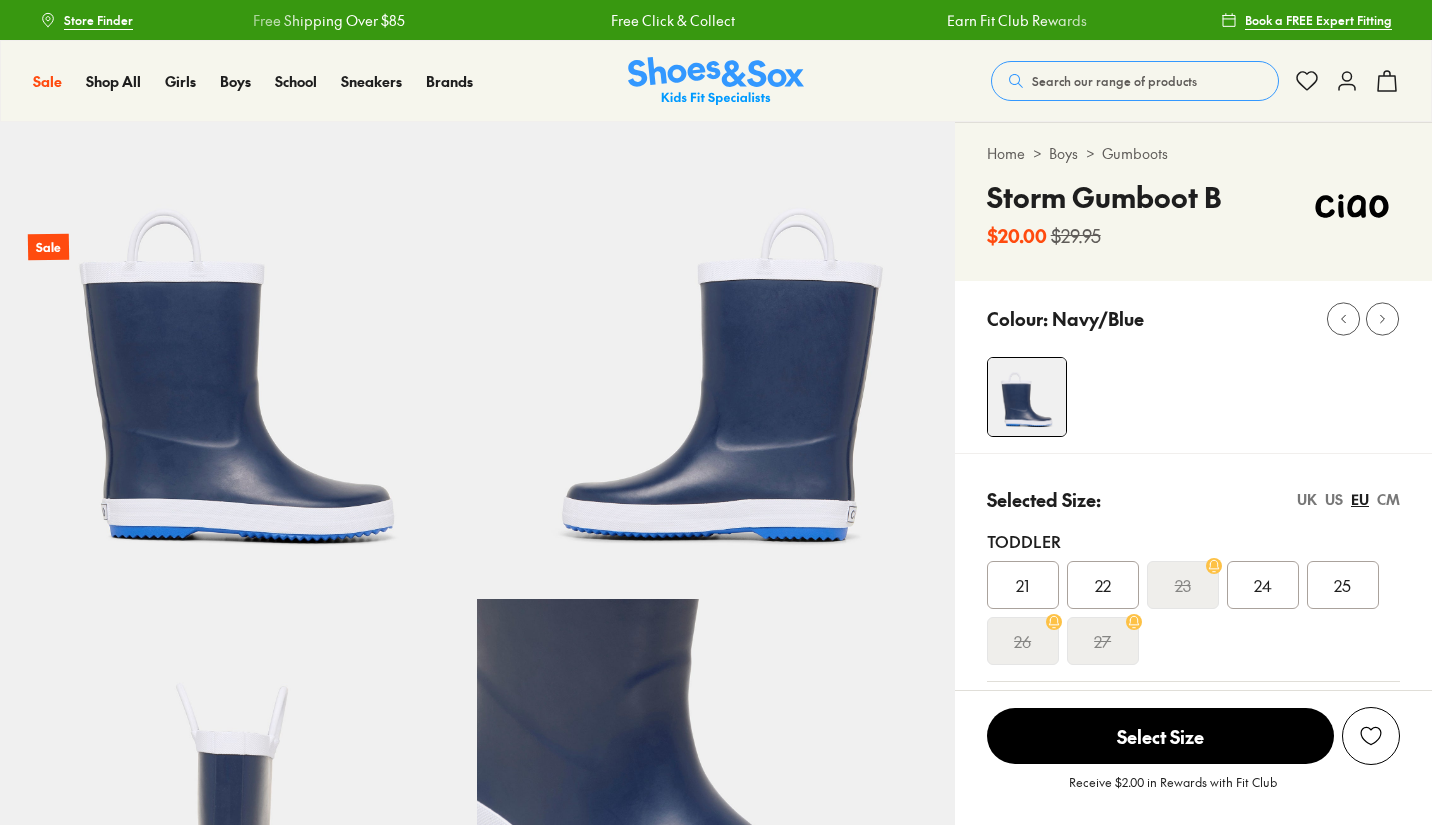 scroll, scrollTop: 0, scrollLeft: 0, axis: both 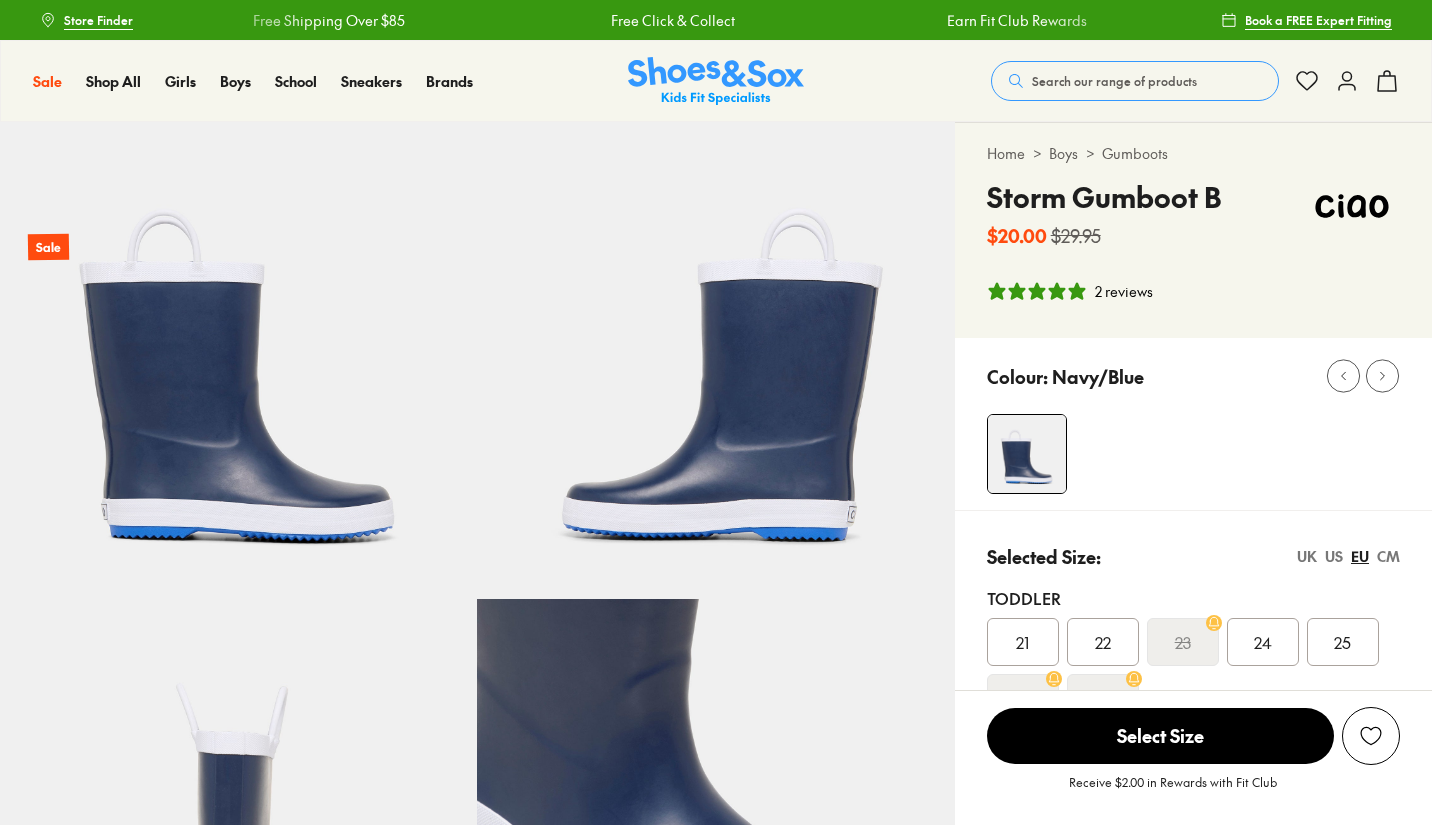 select on "*" 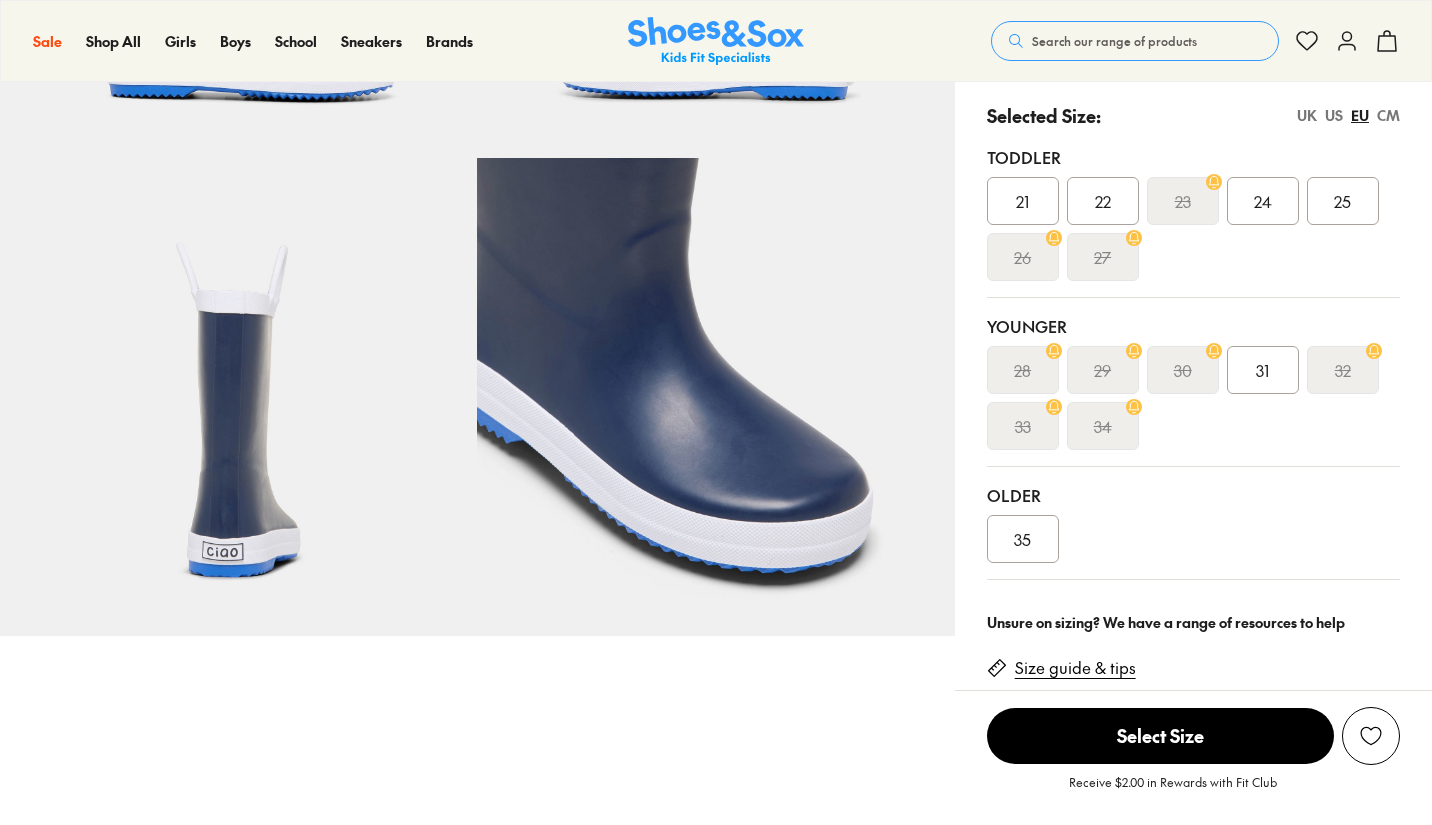scroll, scrollTop: 443, scrollLeft: 0, axis: vertical 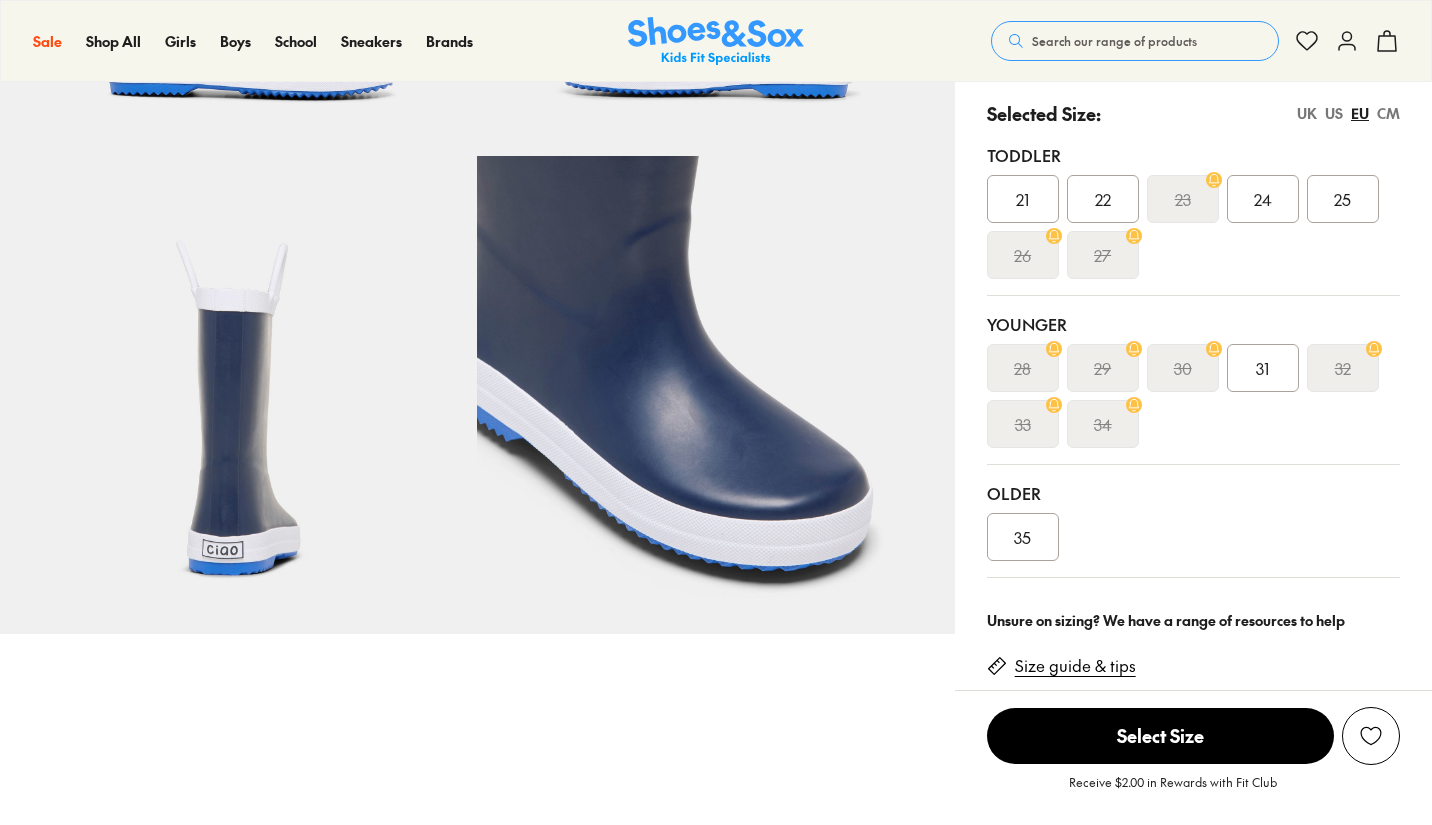 click on "31" at bounding box center (1262, 368) 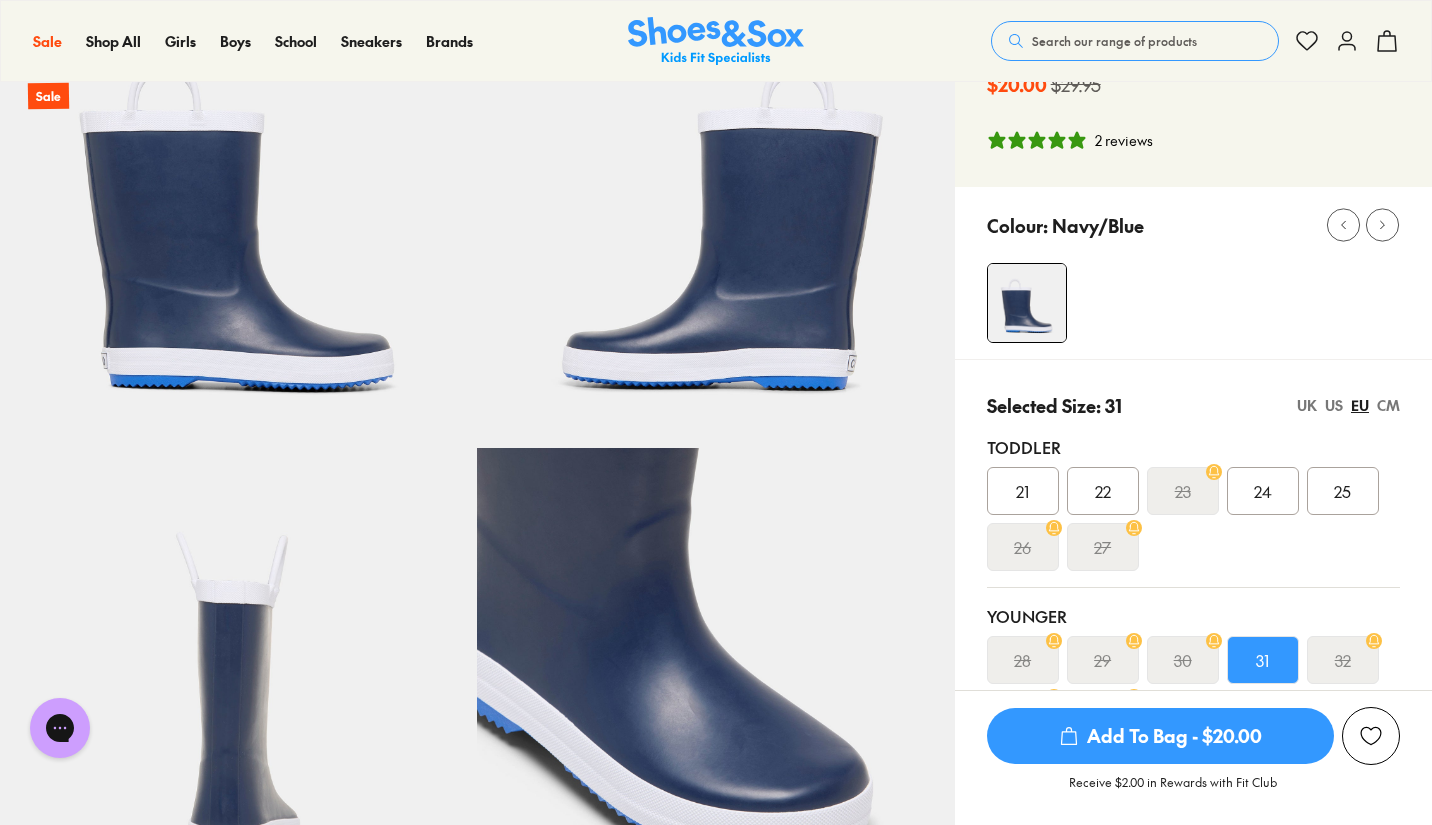 scroll, scrollTop: 0, scrollLeft: 0, axis: both 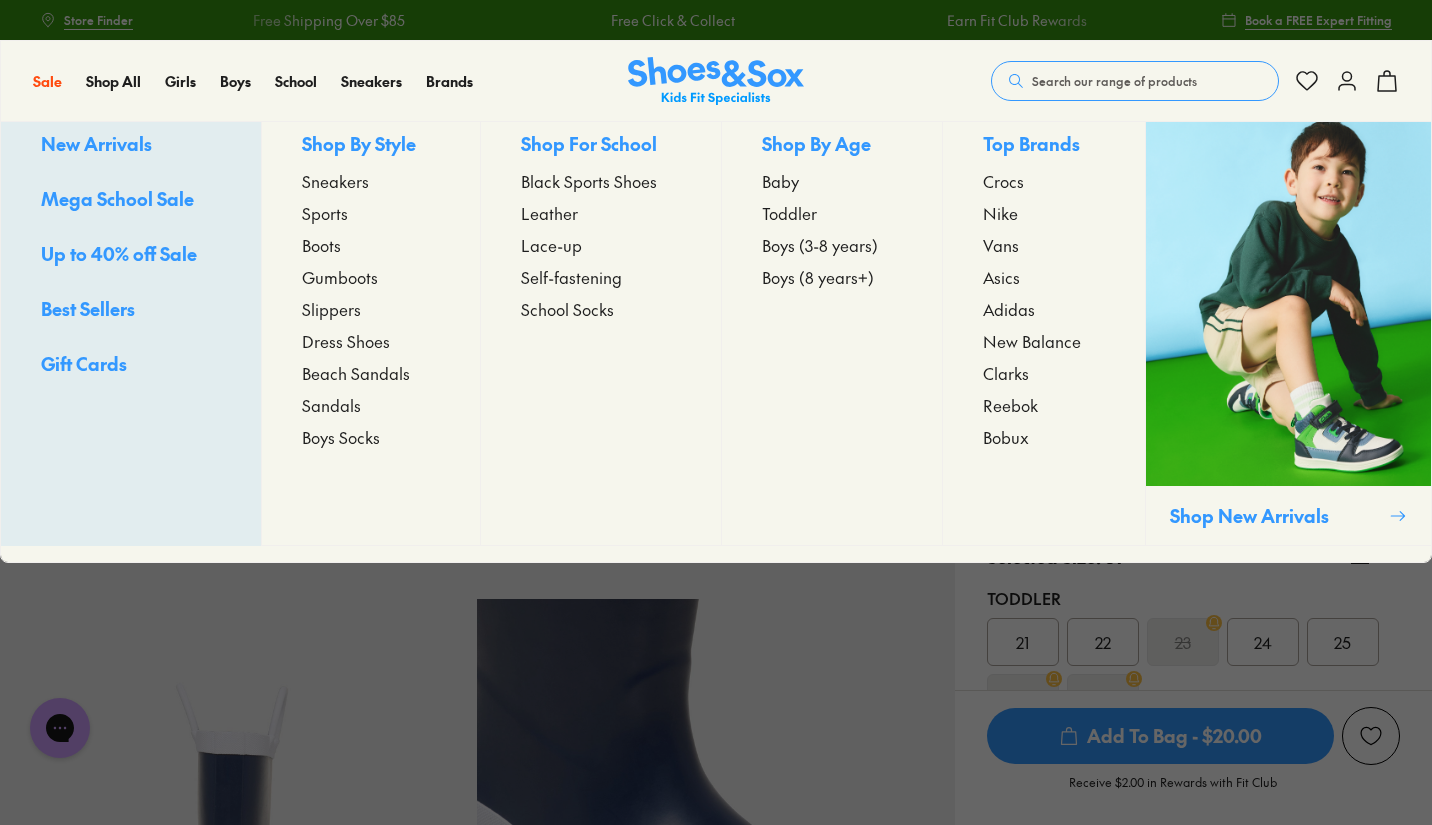 click on "Boots" at bounding box center [321, 245] 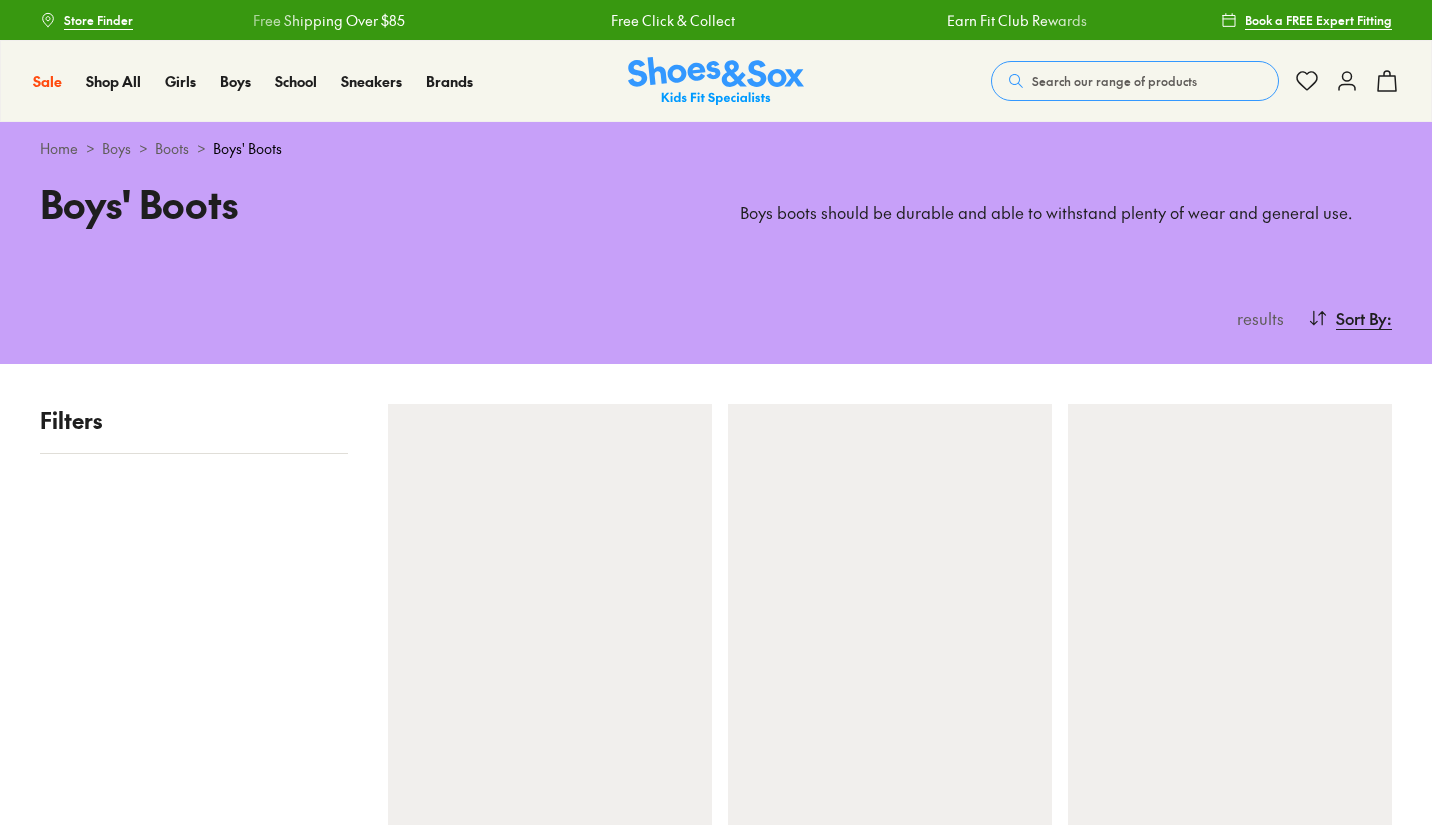 scroll, scrollTop: 0, scrollLeft: 0, axis: both 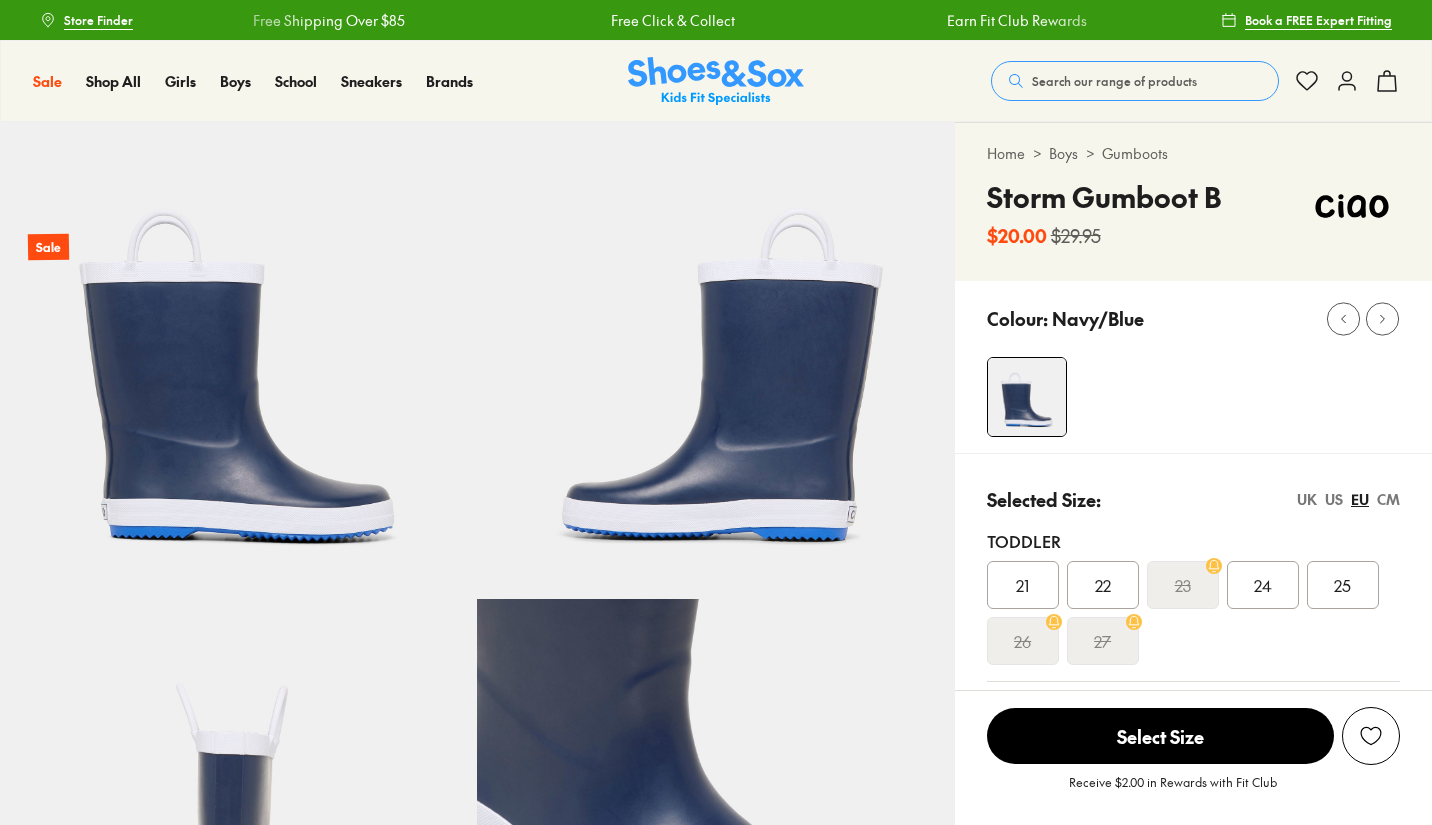 select on "*" 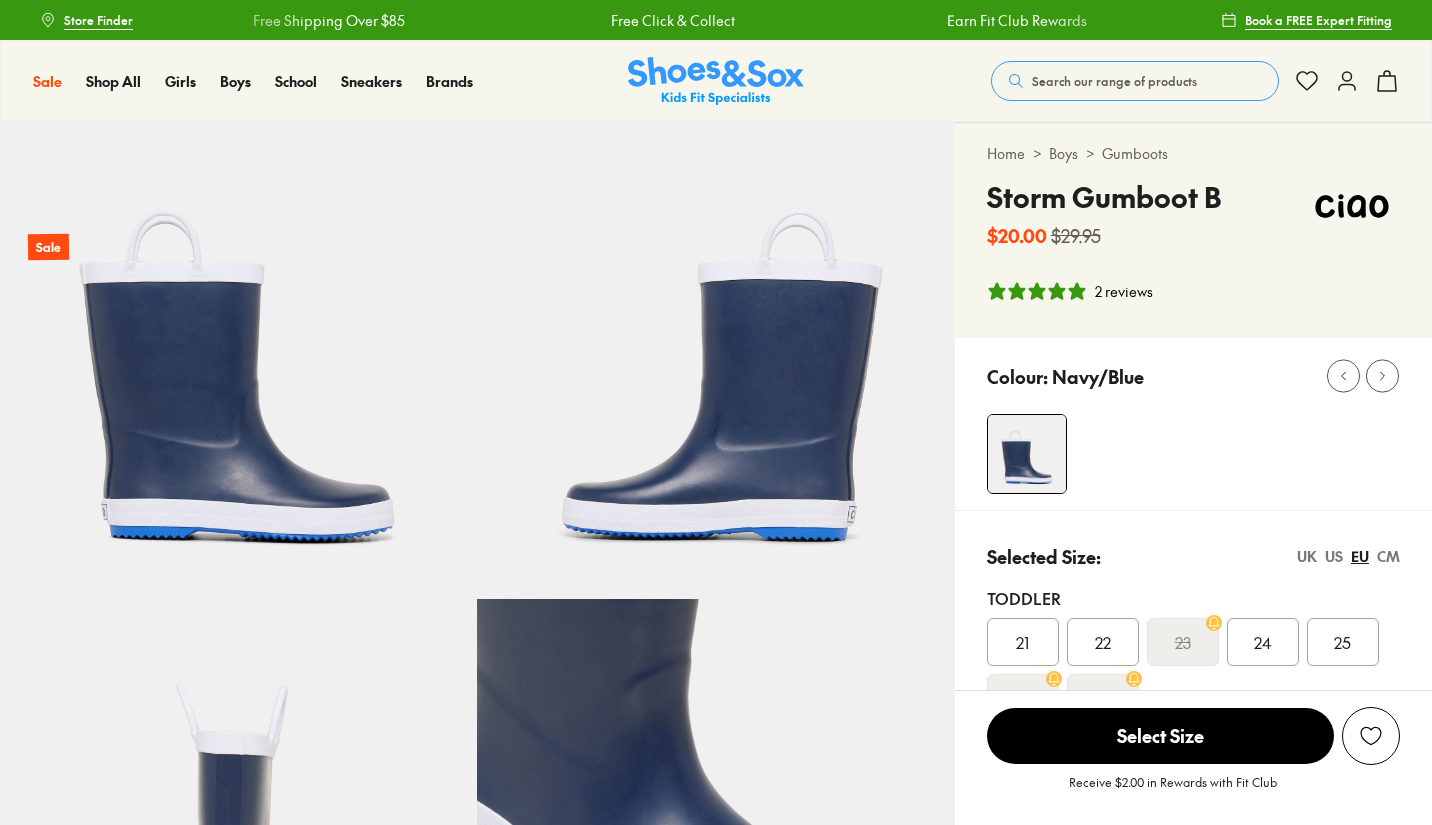 scroll, scrollTop: 0, scrollLeft: 0, axis: both 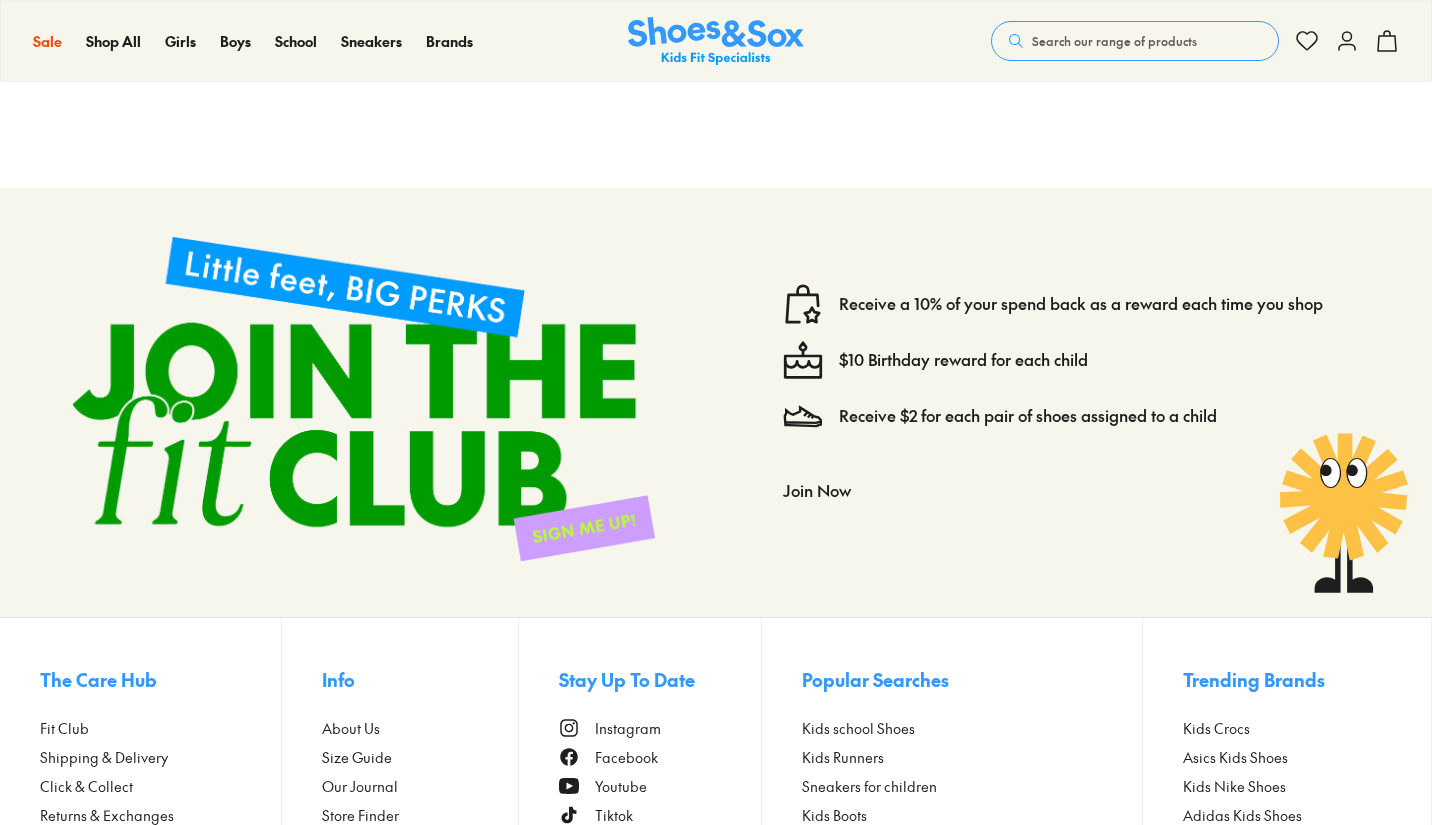 select on "*" 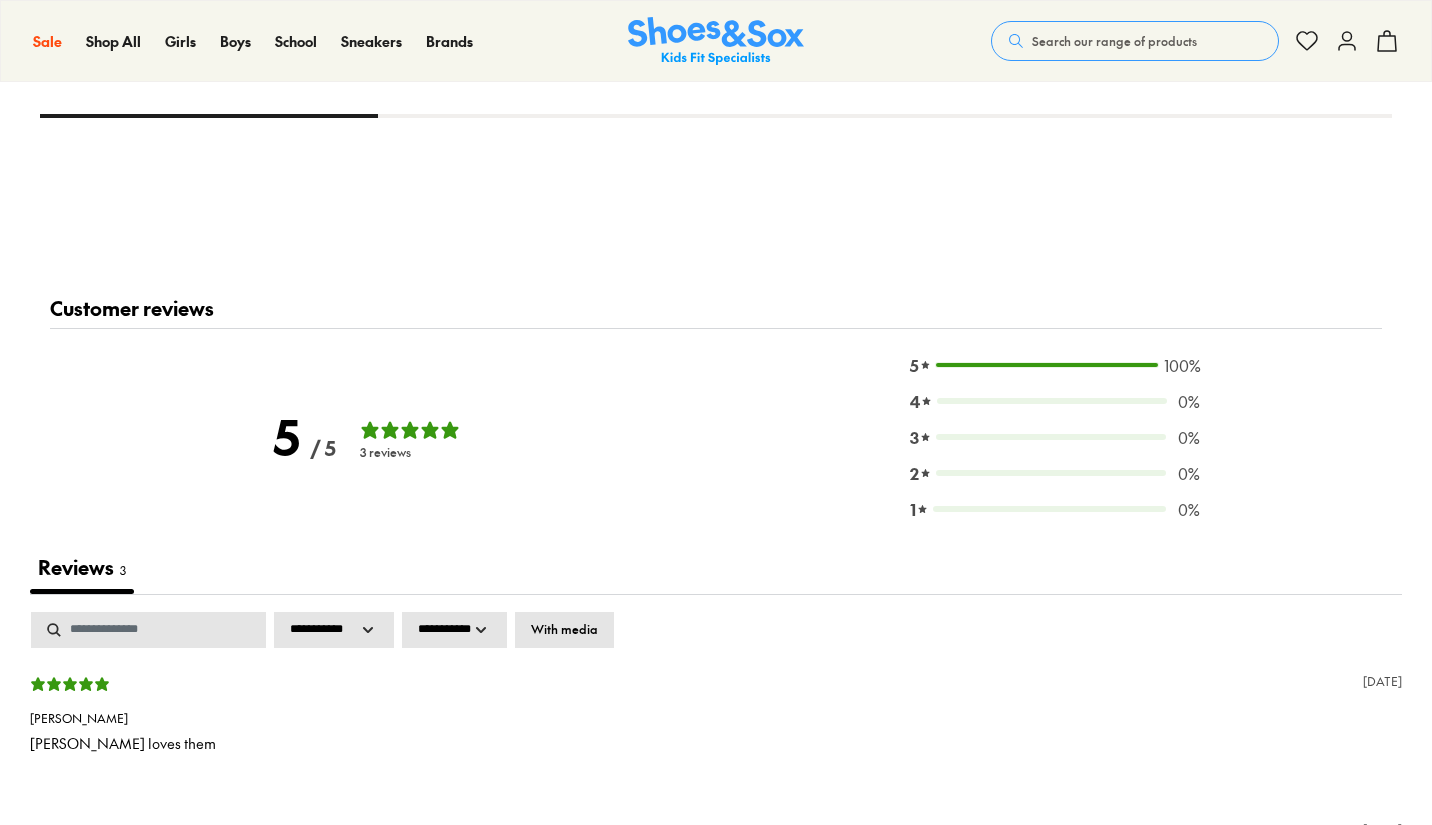 scroll, scrollTop: 2052, scrollLeft: 0, axis: vertical 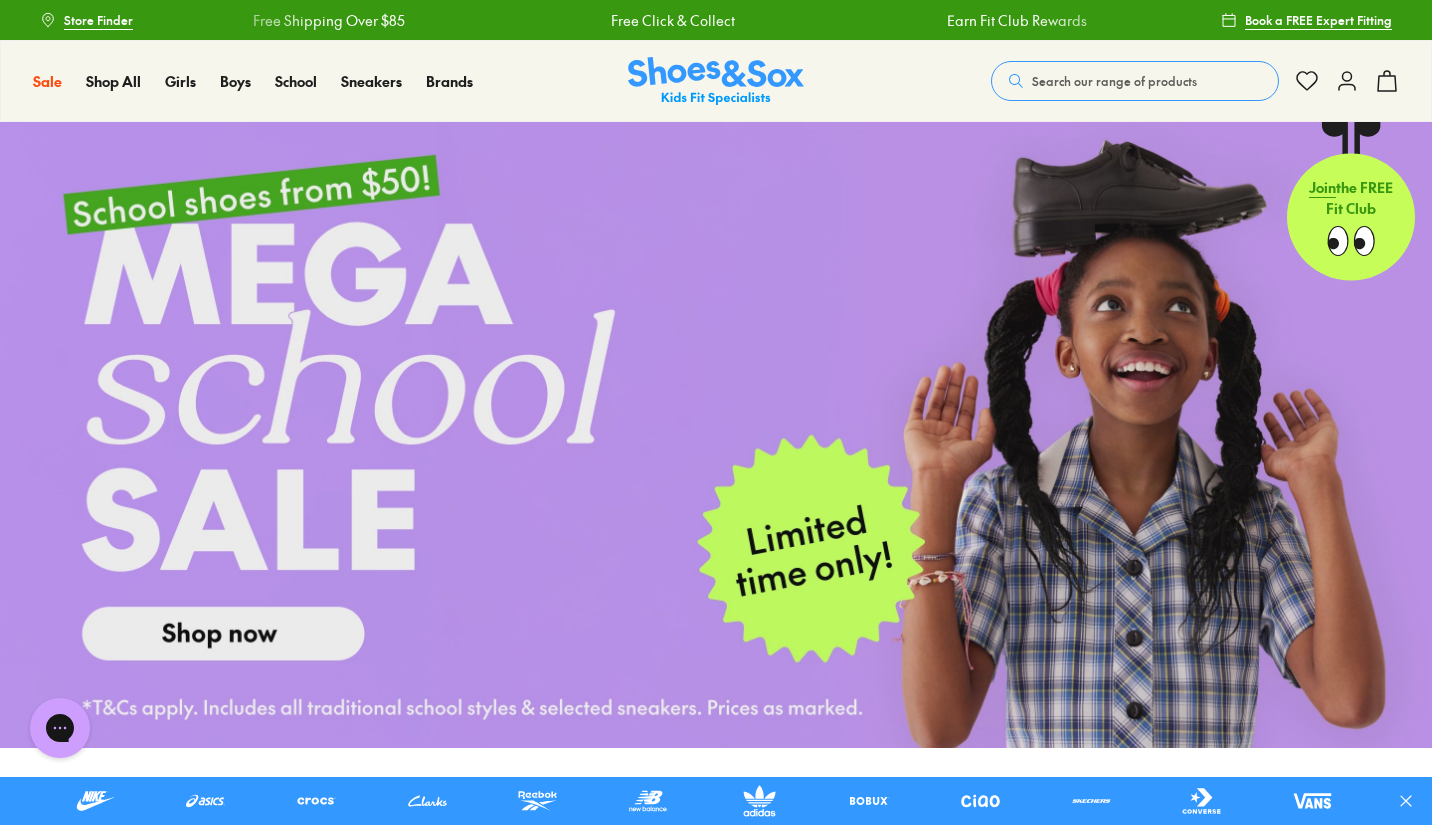 click on "Store Finder" at bounding box center [98, 20] 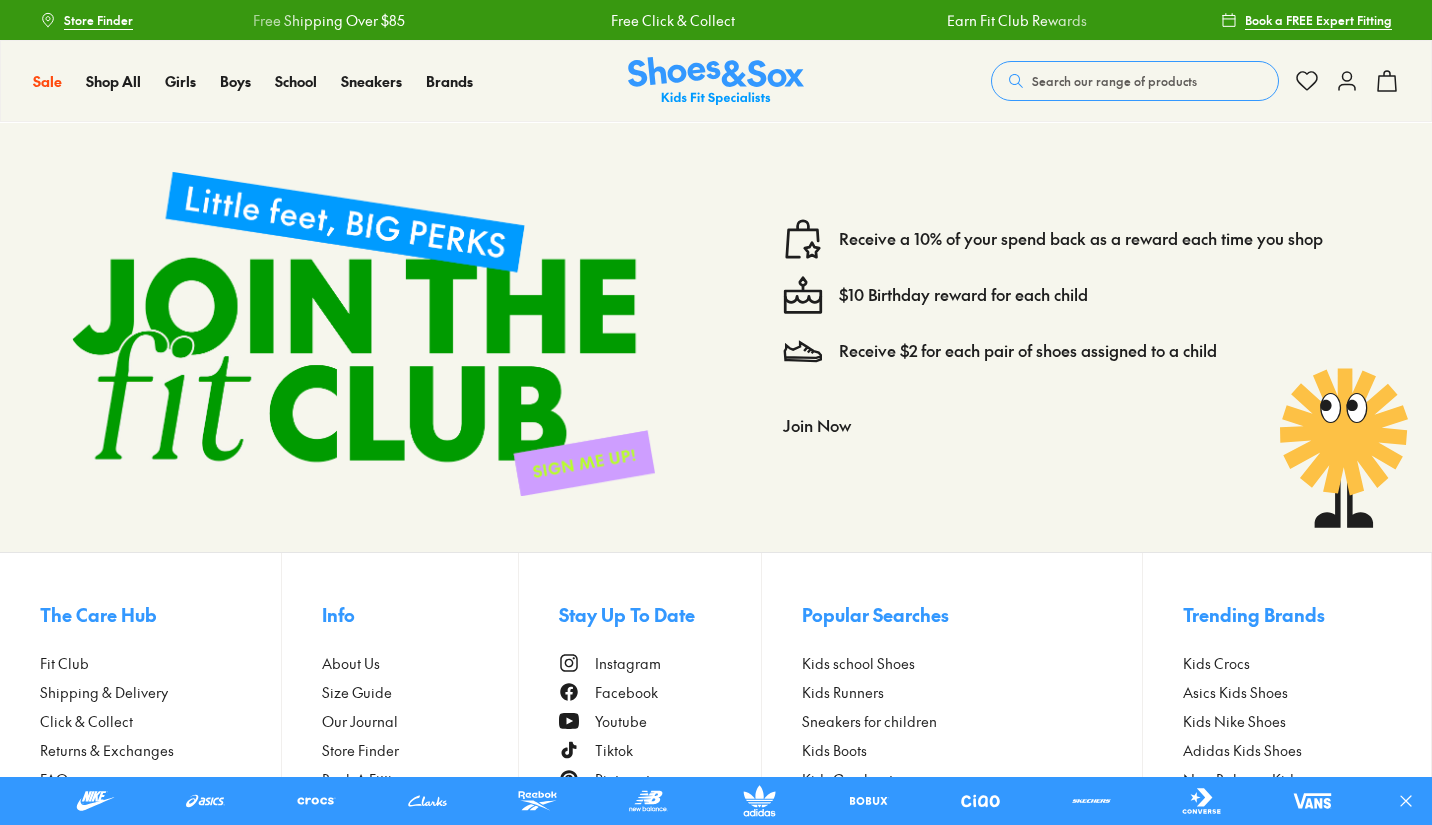 scroll, scrollTop: 0, scrollLeft: 0, axis: both 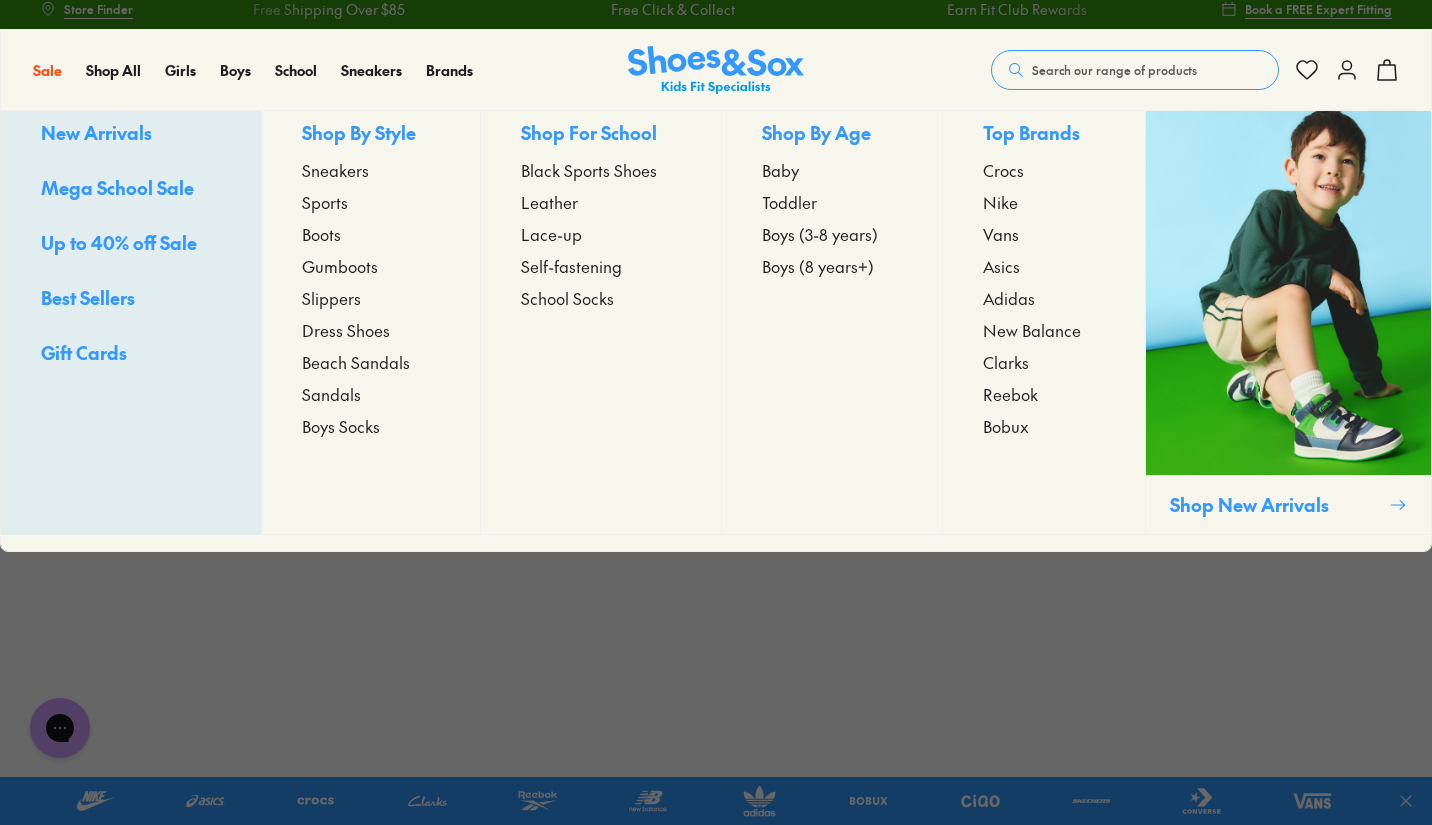 click on "Gumboots" at bounding box center (340, 266) 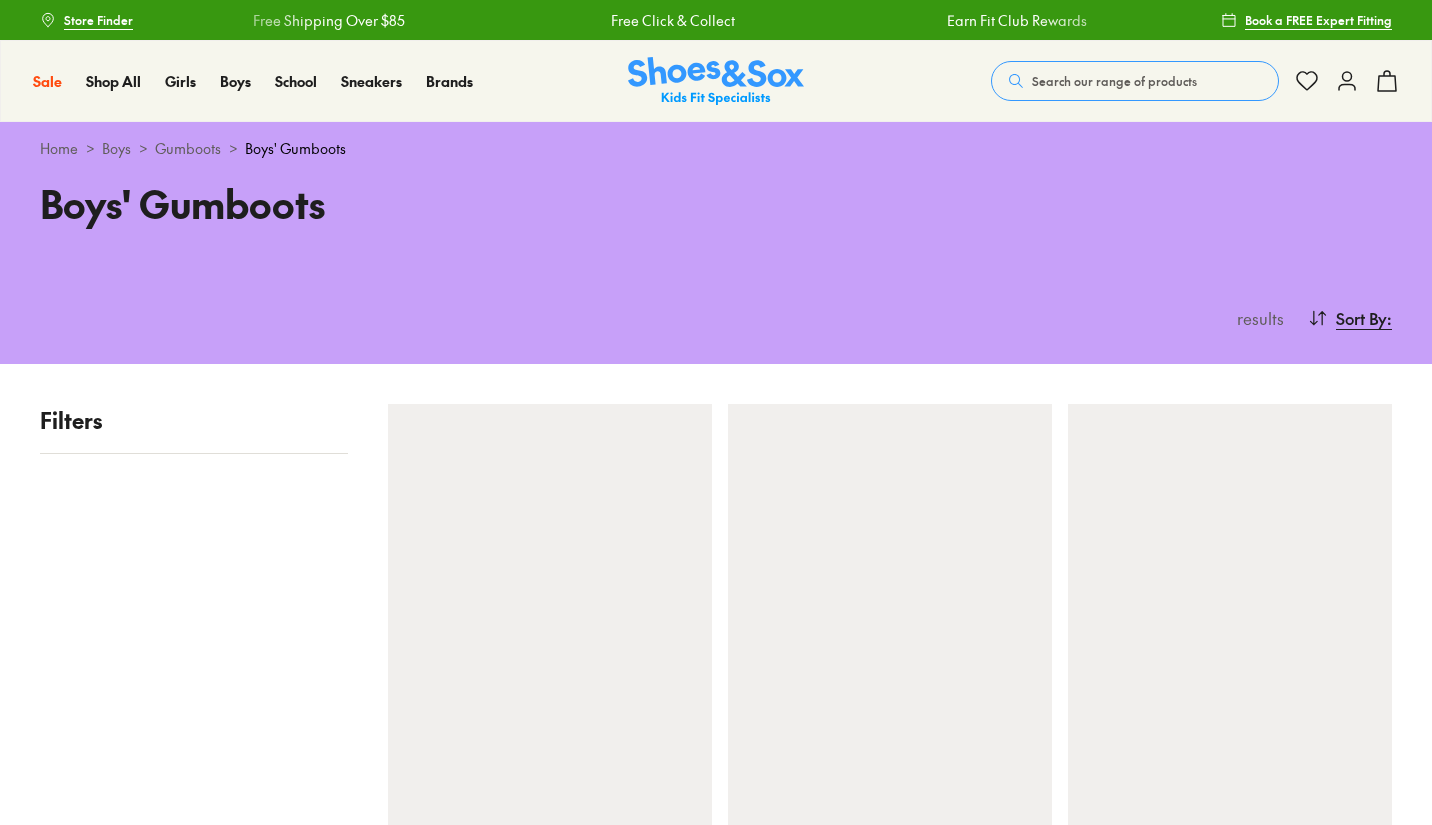 scroll, scrollTop: 0, scrollLeft: 0, axis: both 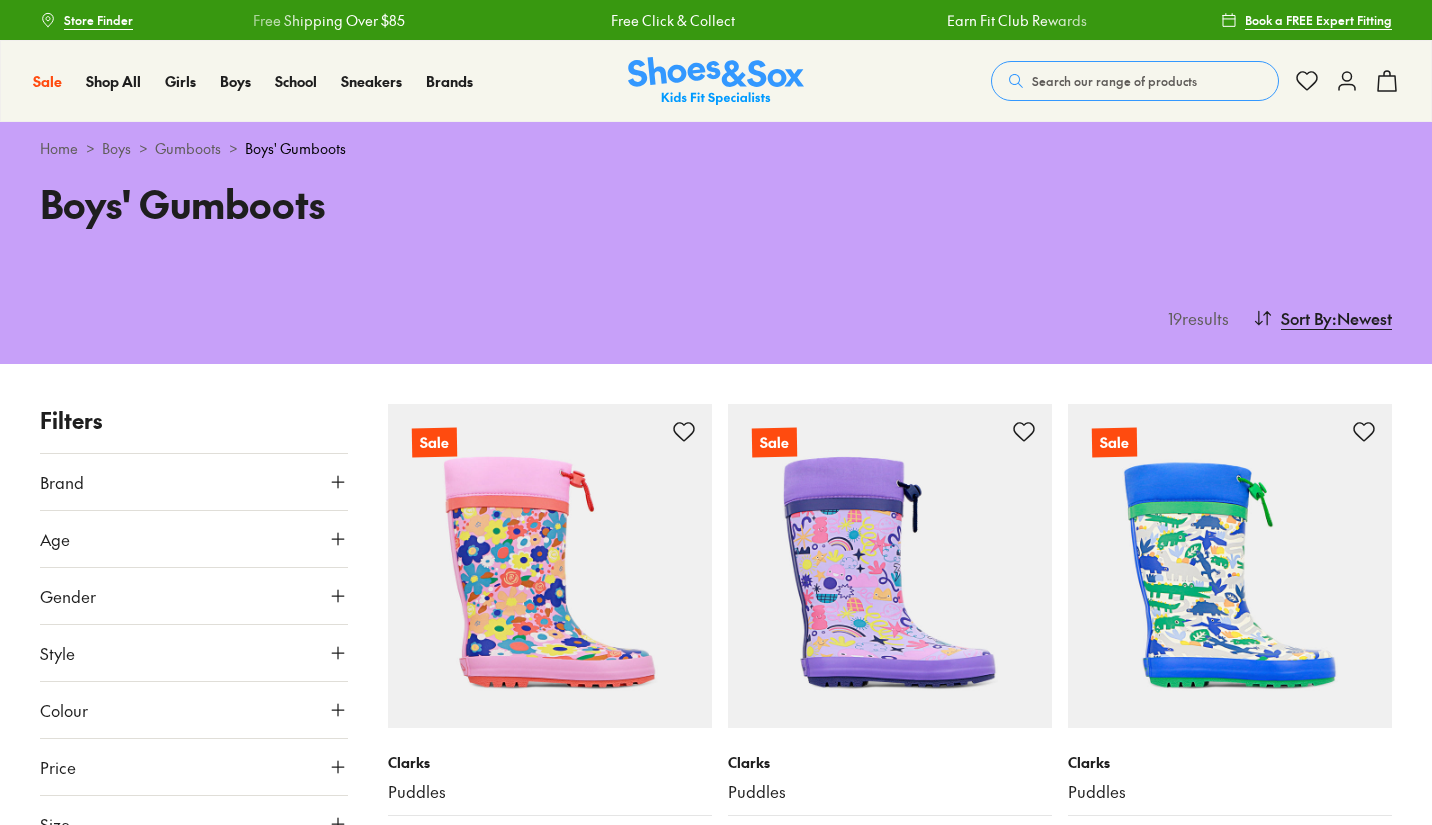 click at bounding box center [1230, 566] 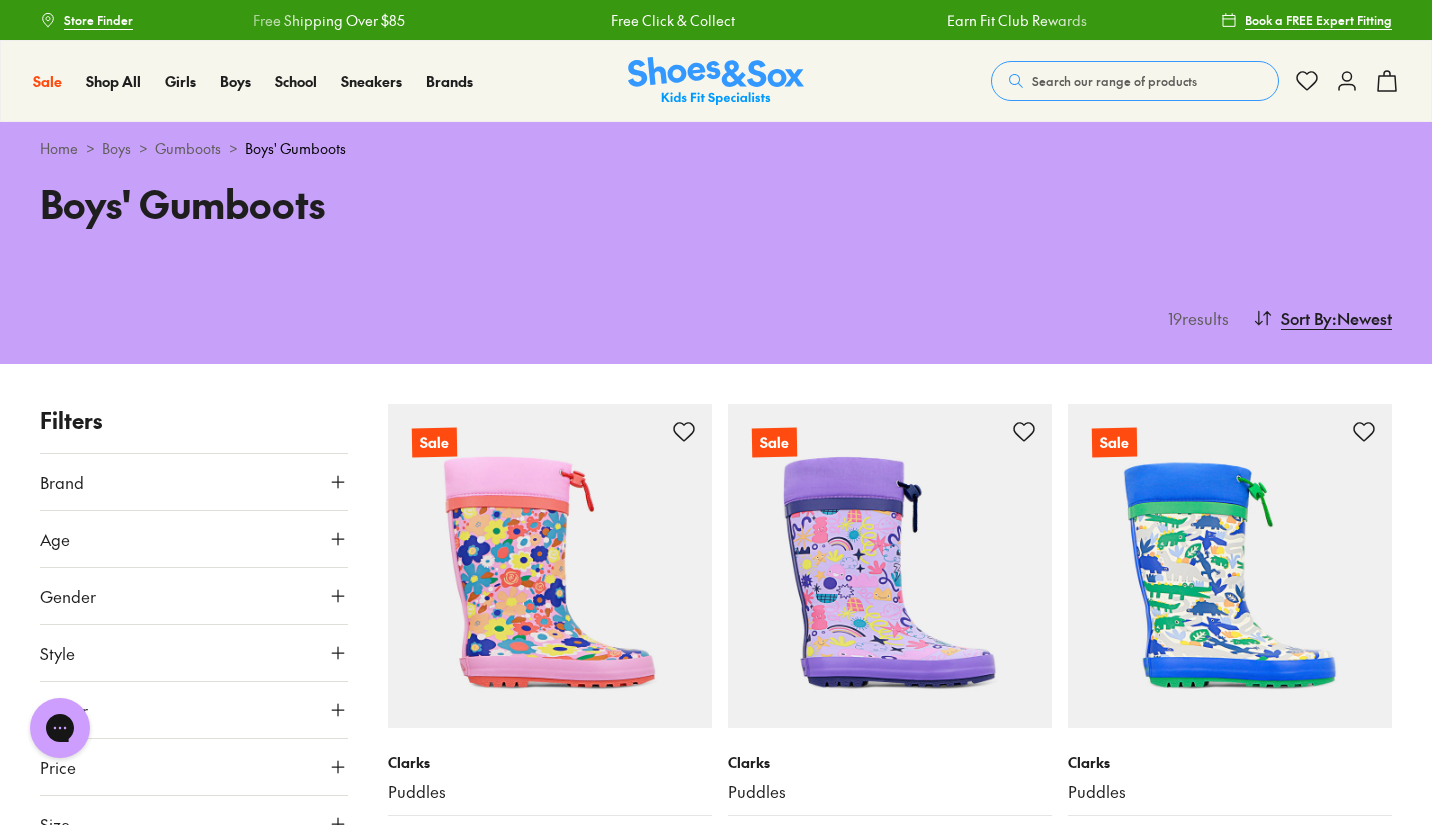 scroll, scrollTop: 0, scrollLeft: 0, axis: both 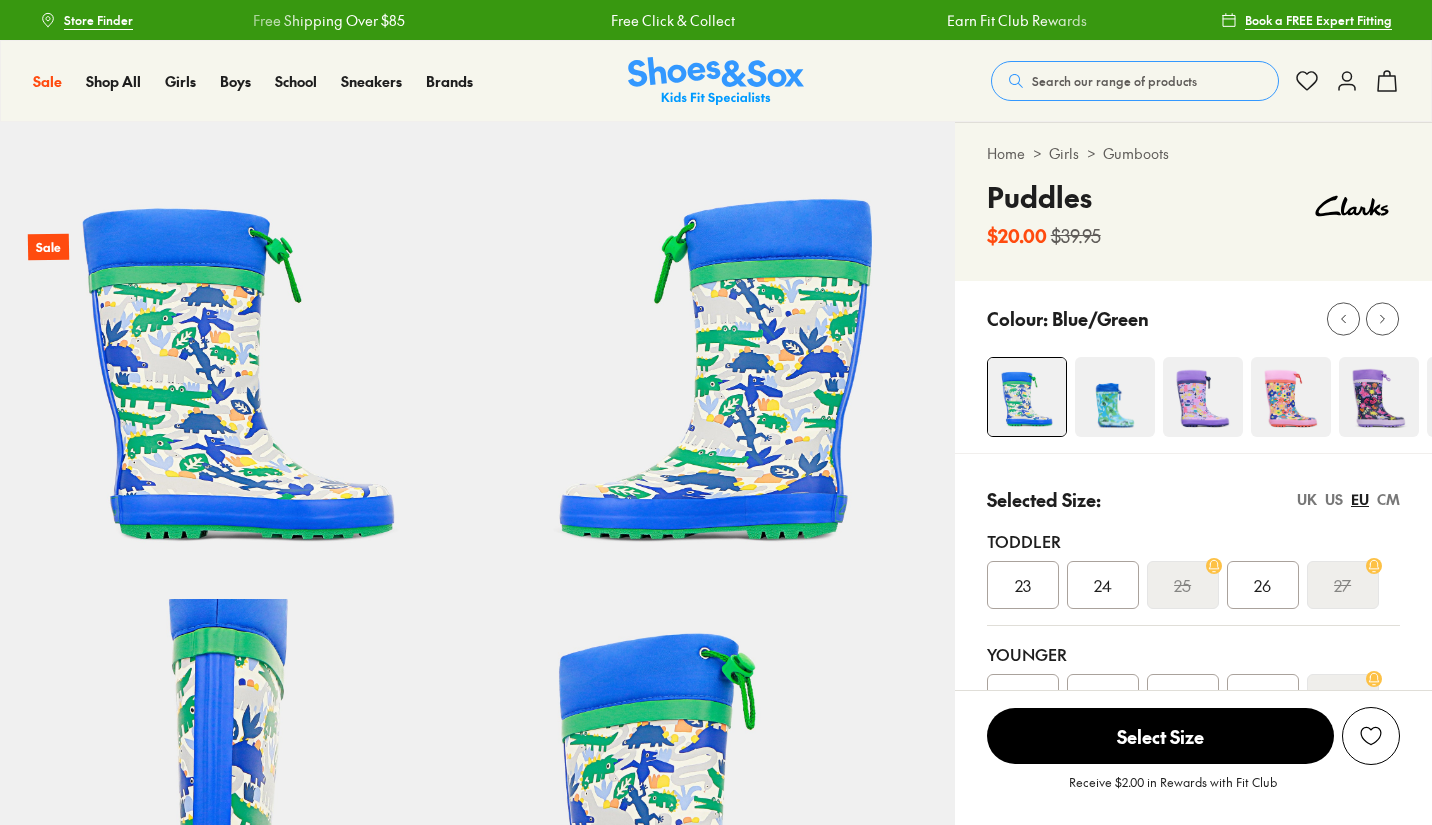 select on "*" 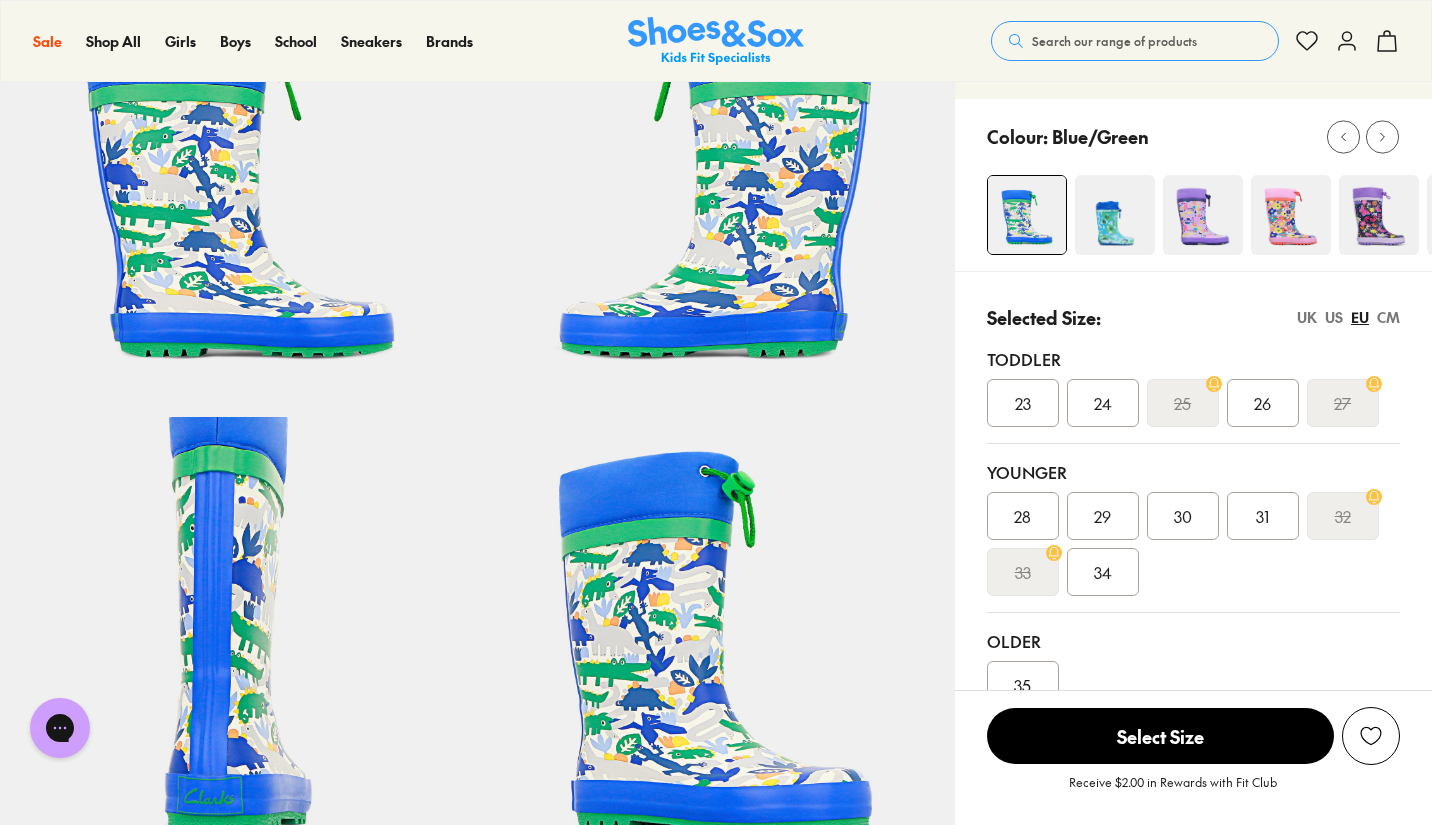 scroll, scrollTop: 0, scrollLeft: 0, axis: both 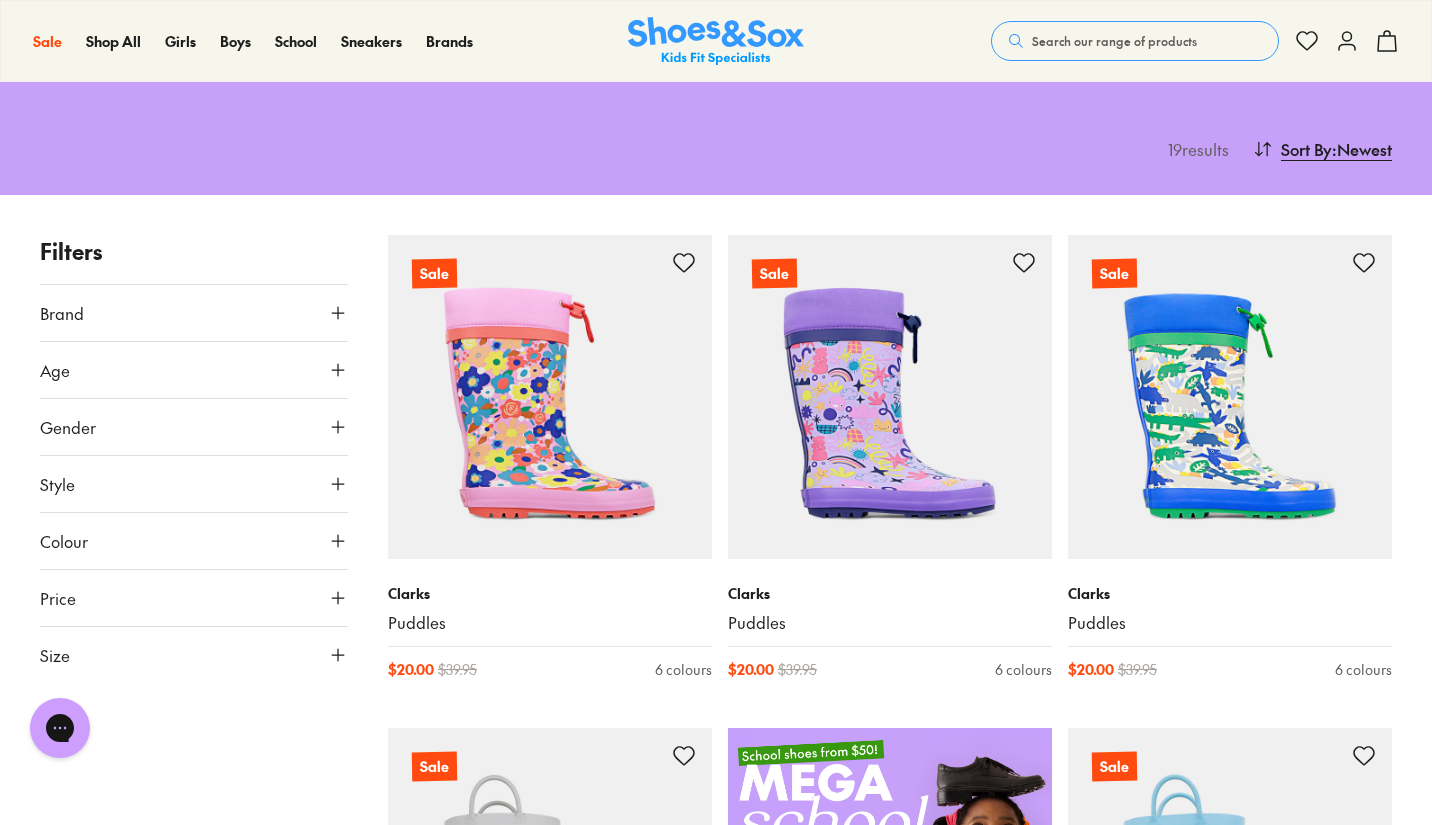 click 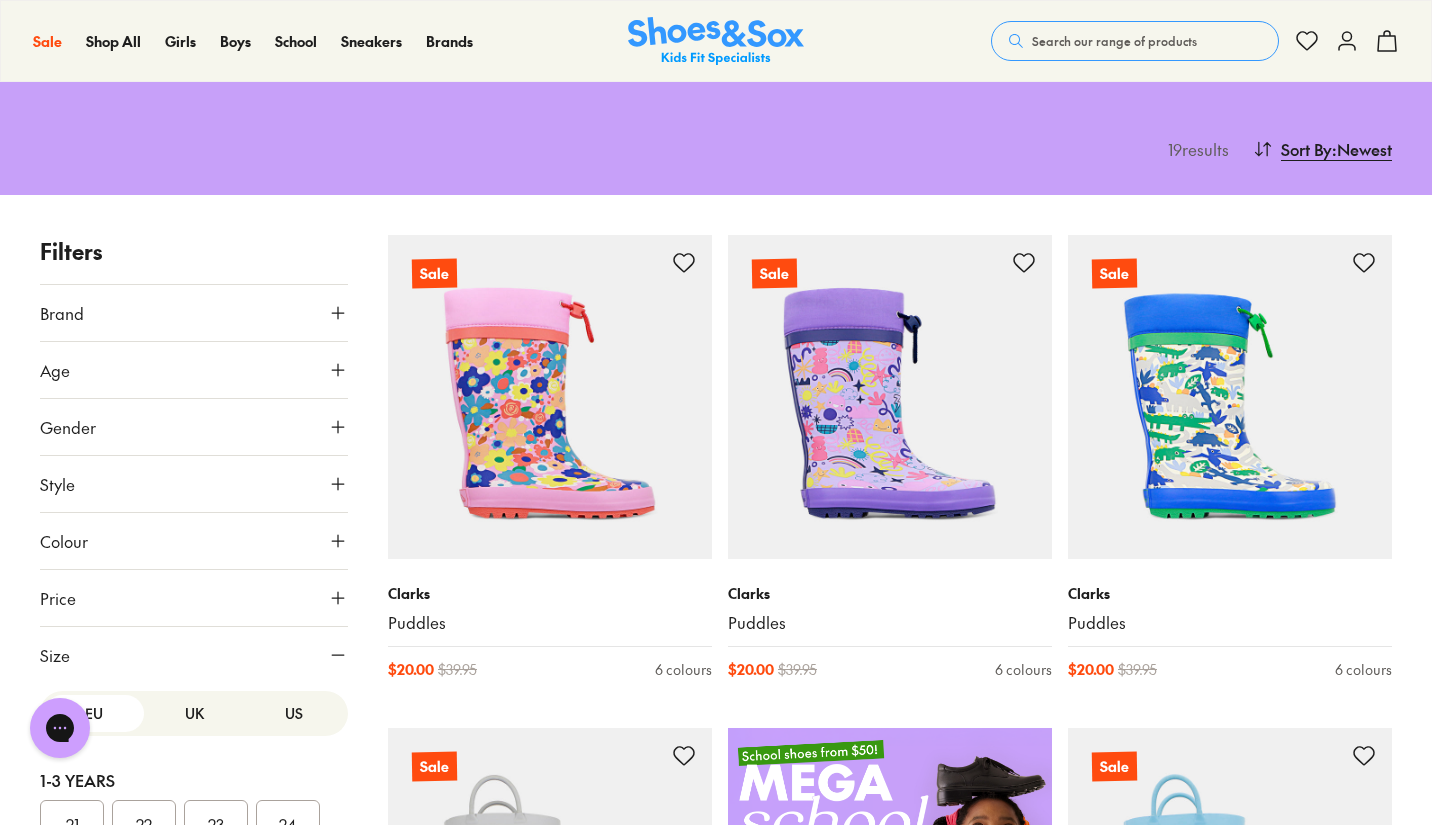 scroll, scrollTop: 119, scrollLeft: 0, axis: vertical 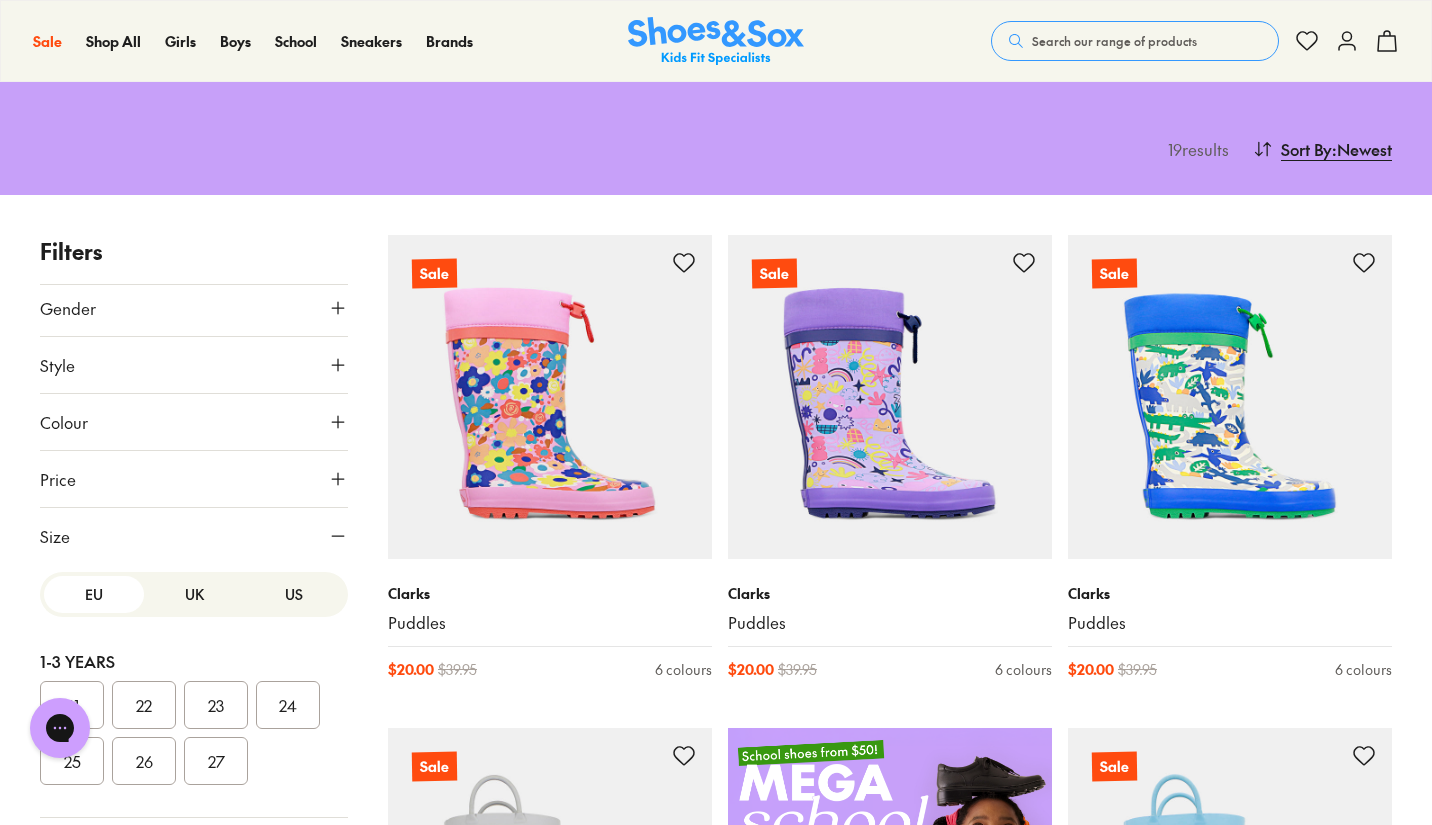click on "US" at bounding box center [294, 594] 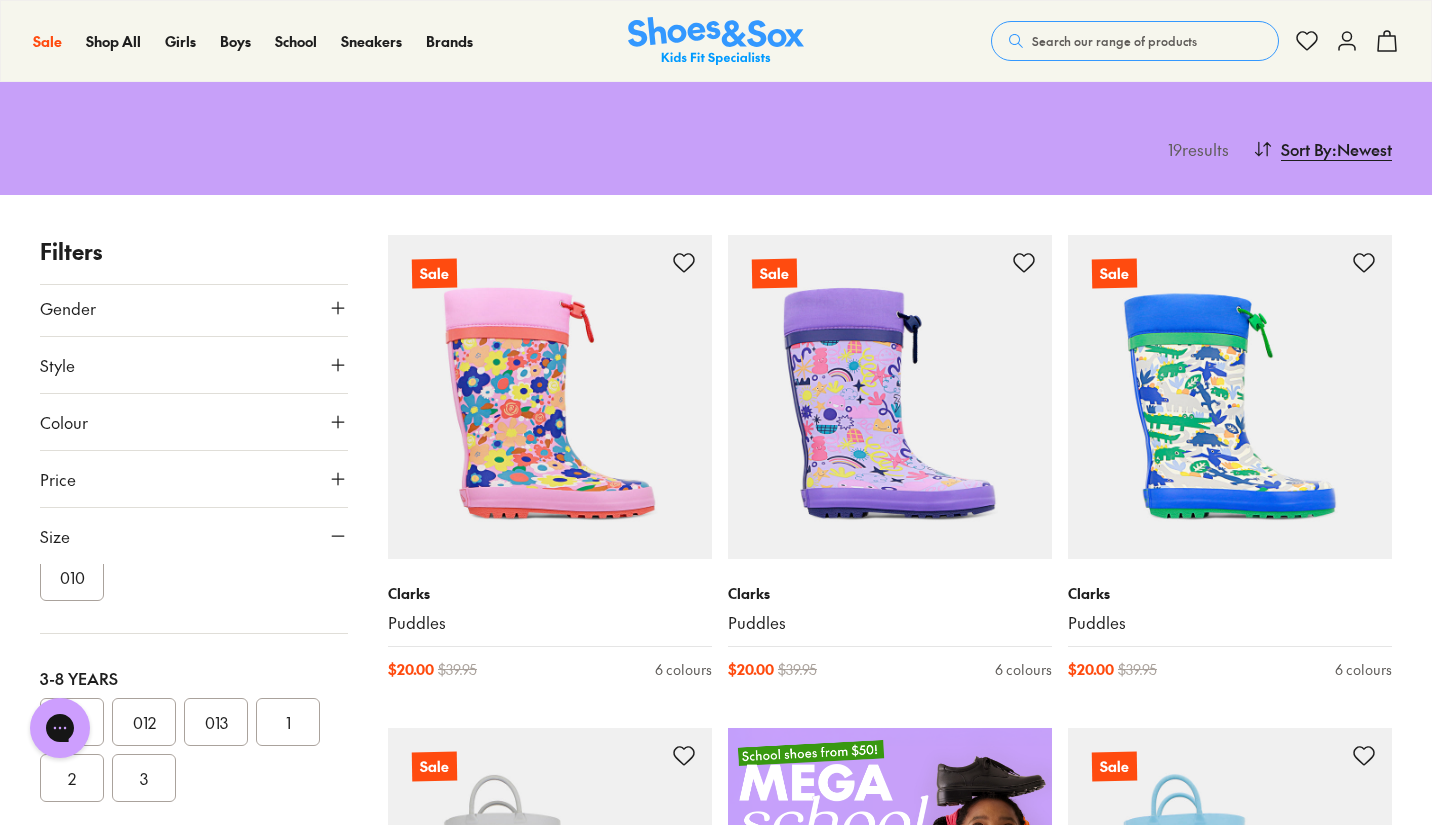 scroll, scrollTop: 264, scrollLeft: 0, axis: vertical 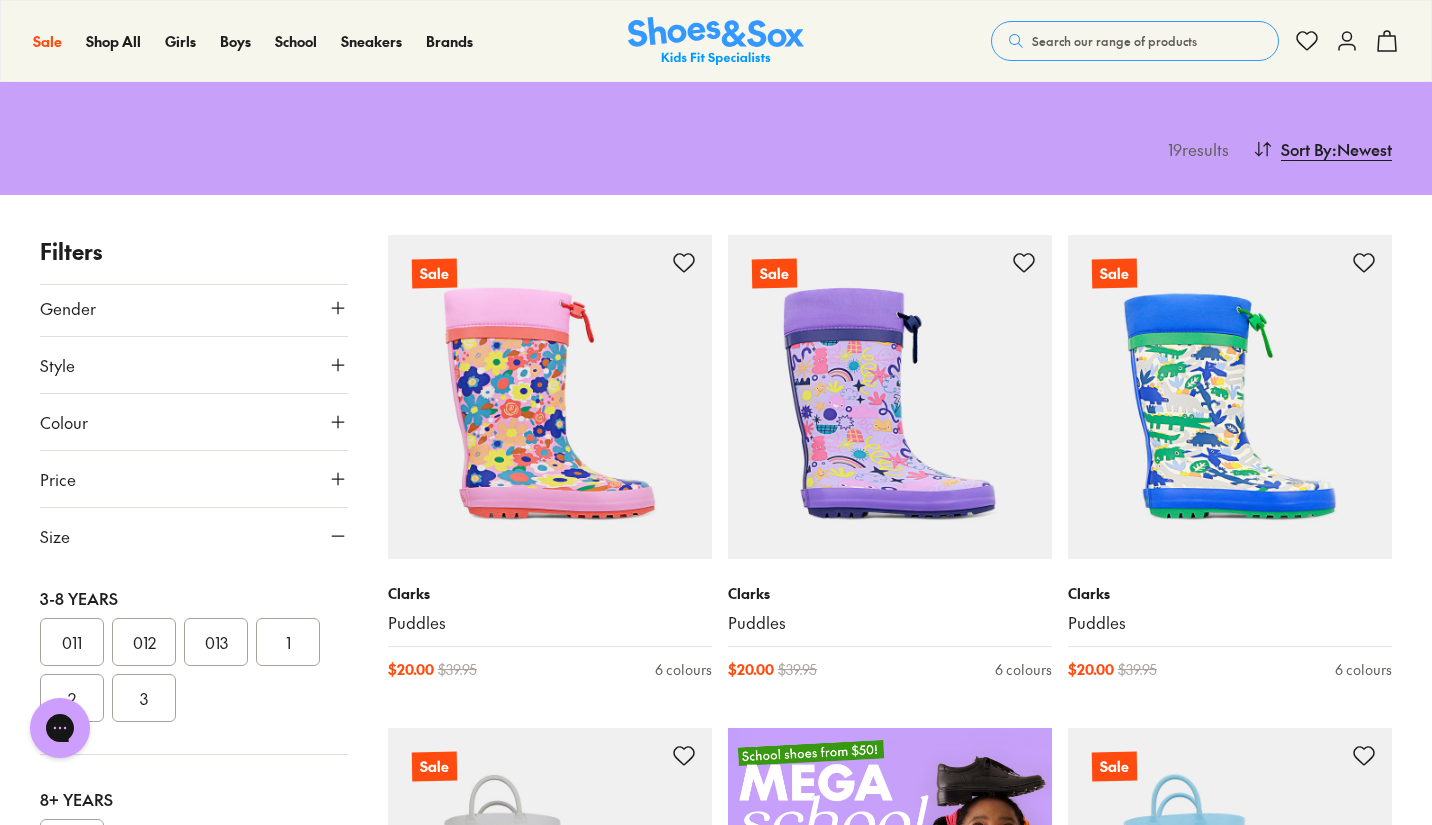 click on "1" at bounding box center (288, 642) 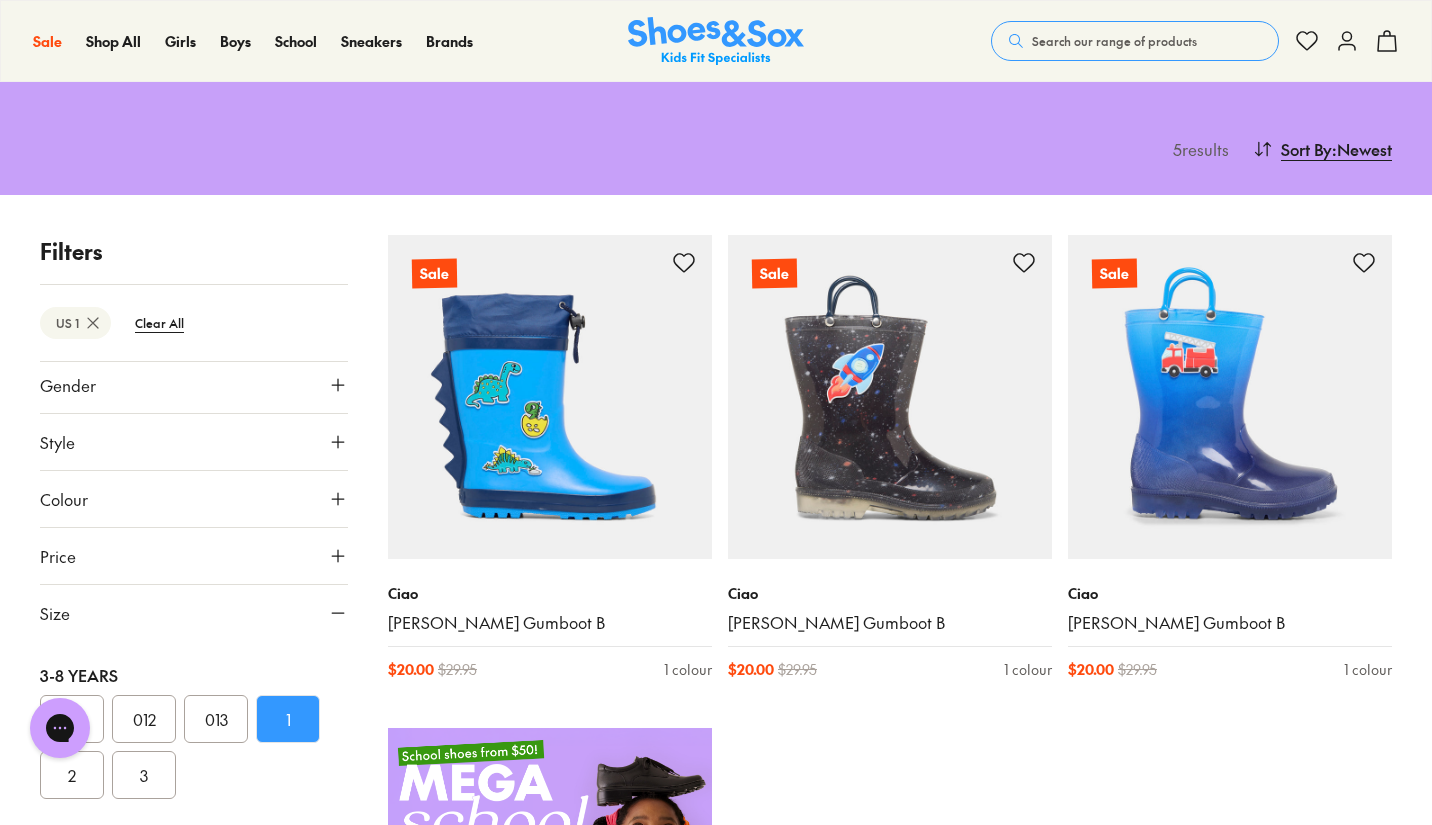 click at bounding box center [550, 397] 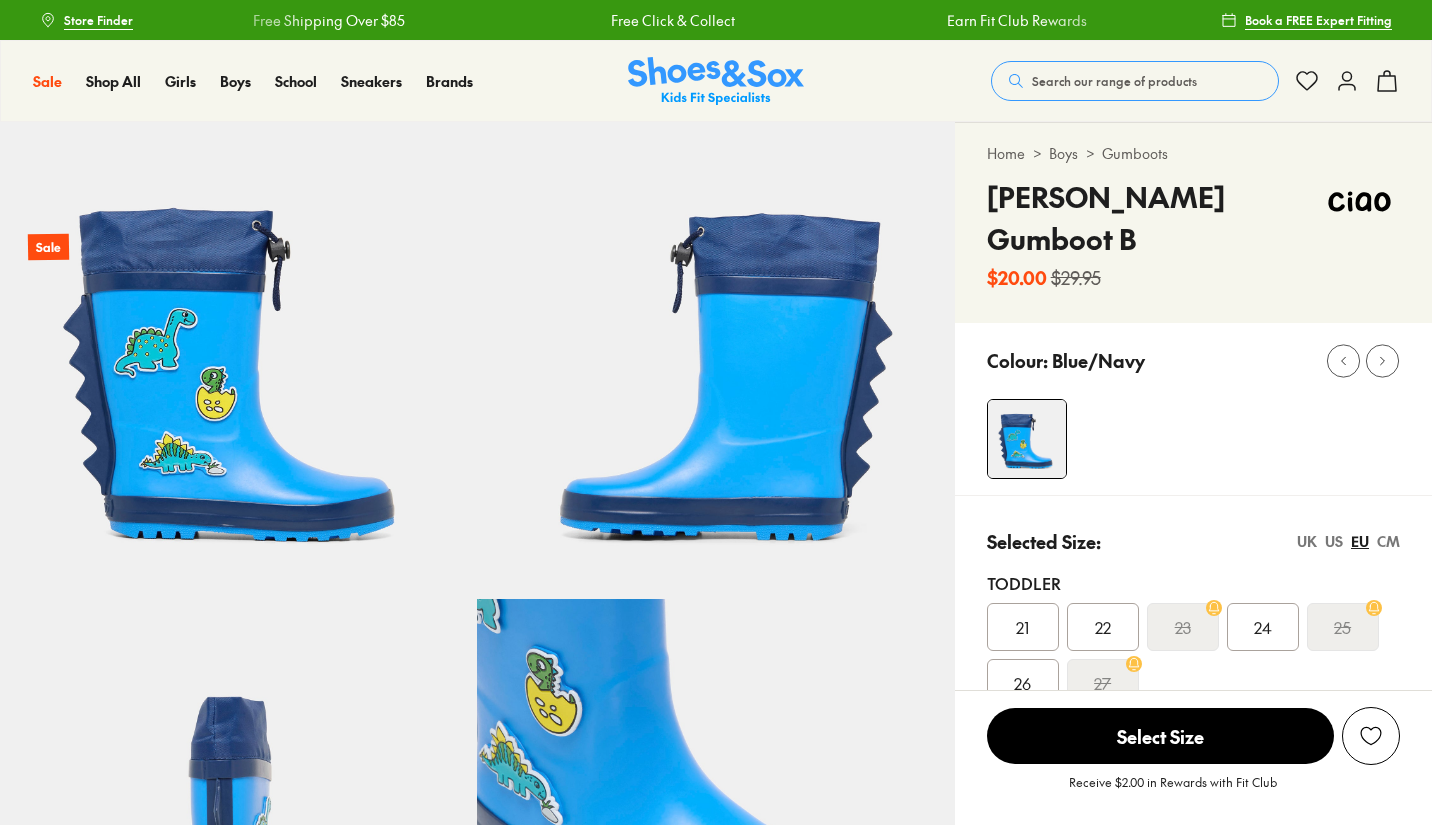 scroll, scrollTop: 0, scrollLeft: 0, axis: both 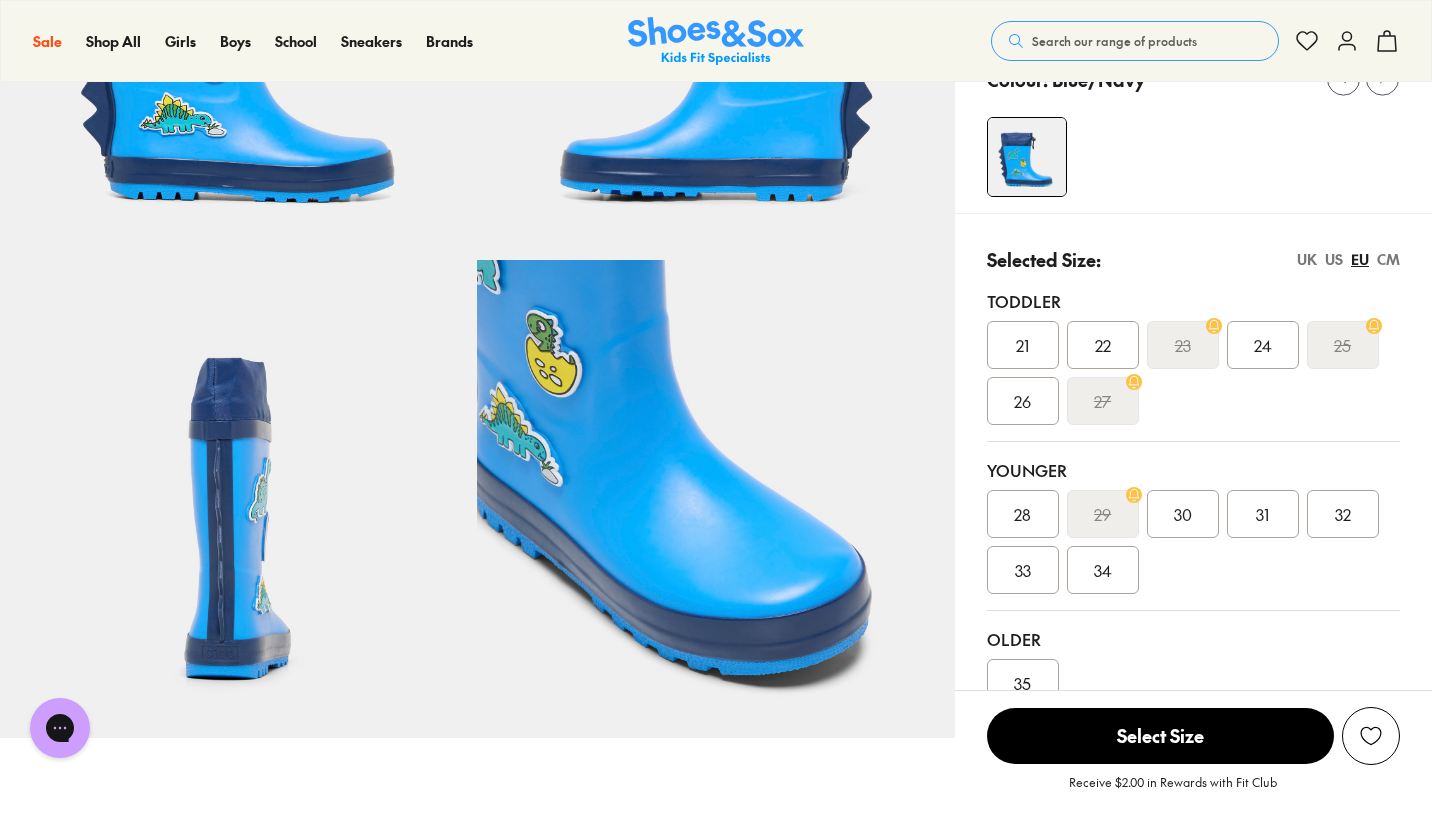 click on "31" at bounding box center (1262, 514) 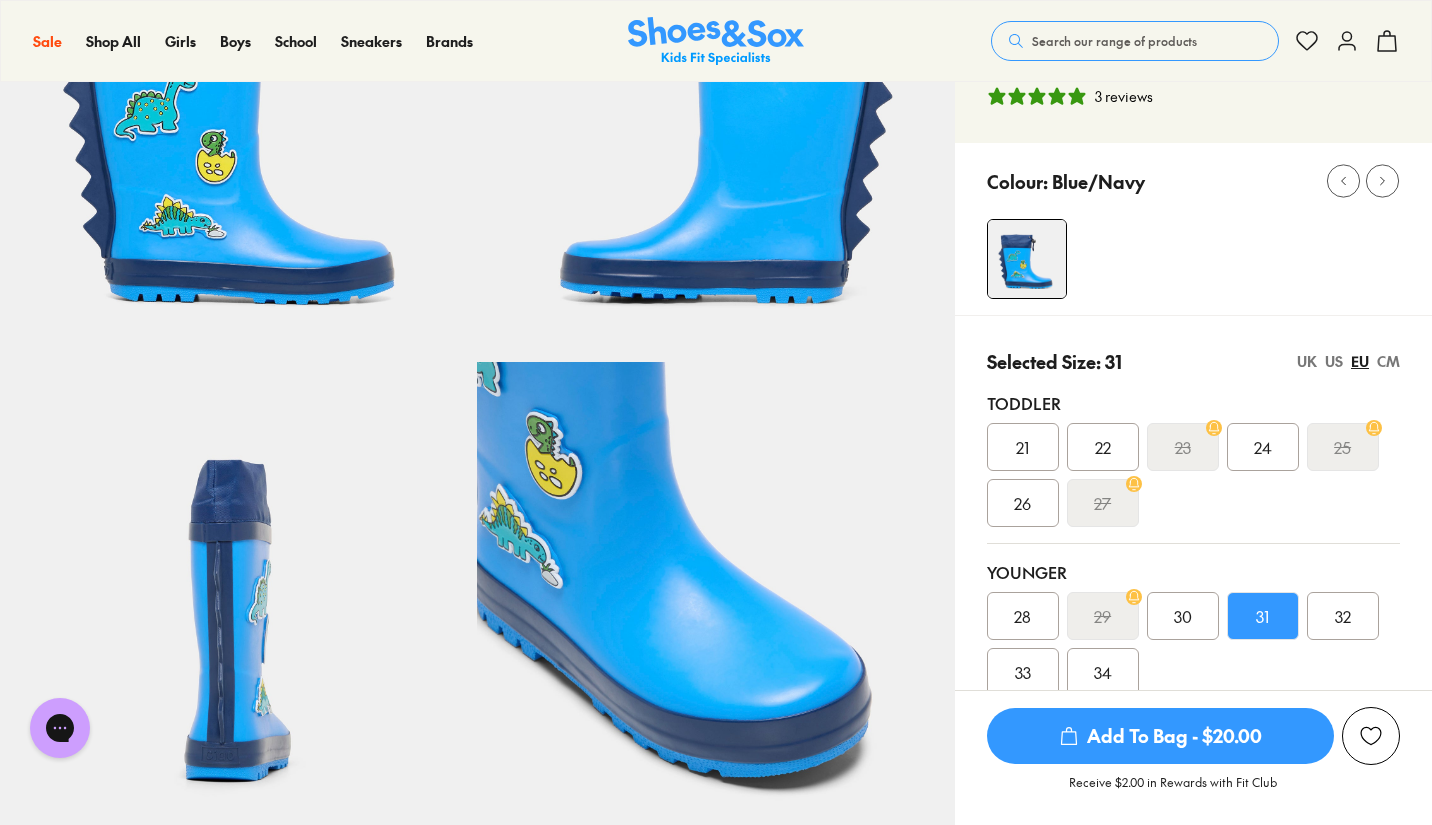 scroll, scrollTop: 0, scrollLeft: 0, axis: both 